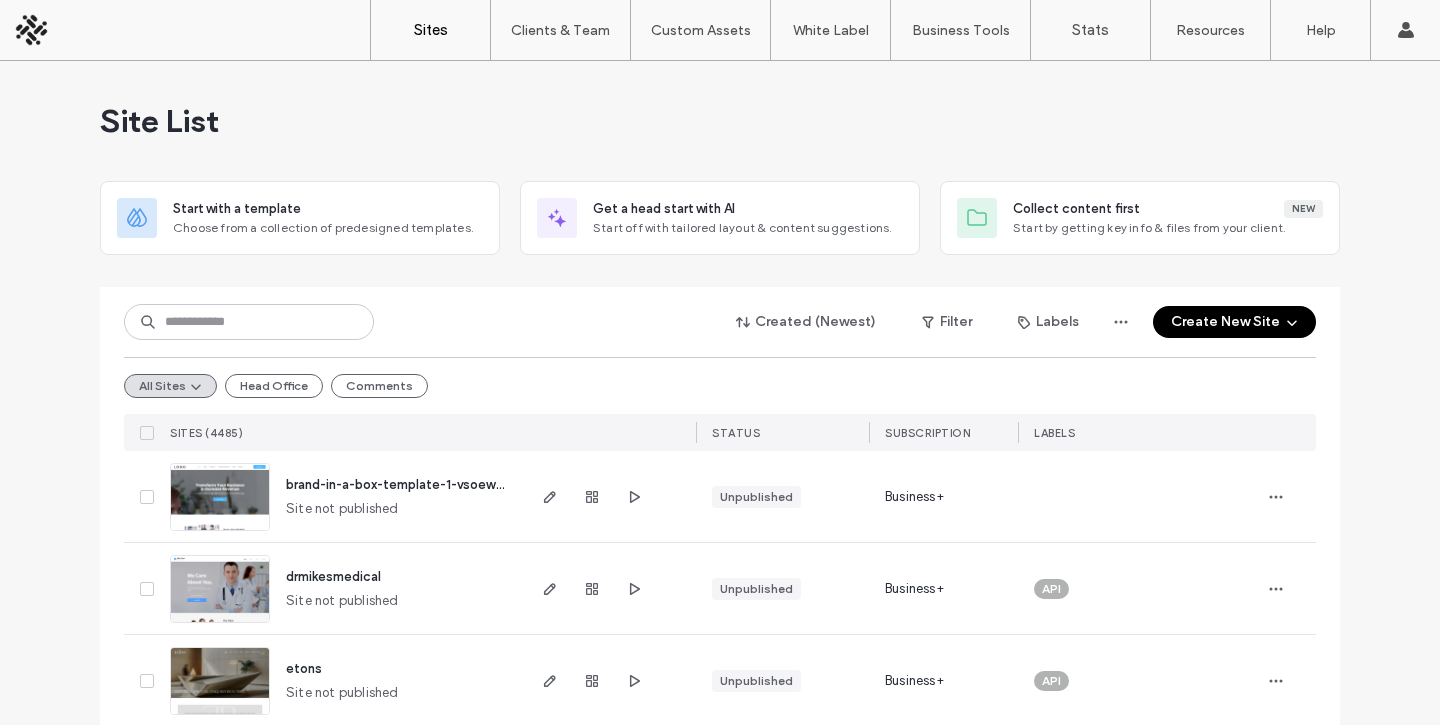 scroll, scrollTop: 0, scrollLeft: 0, axis: both 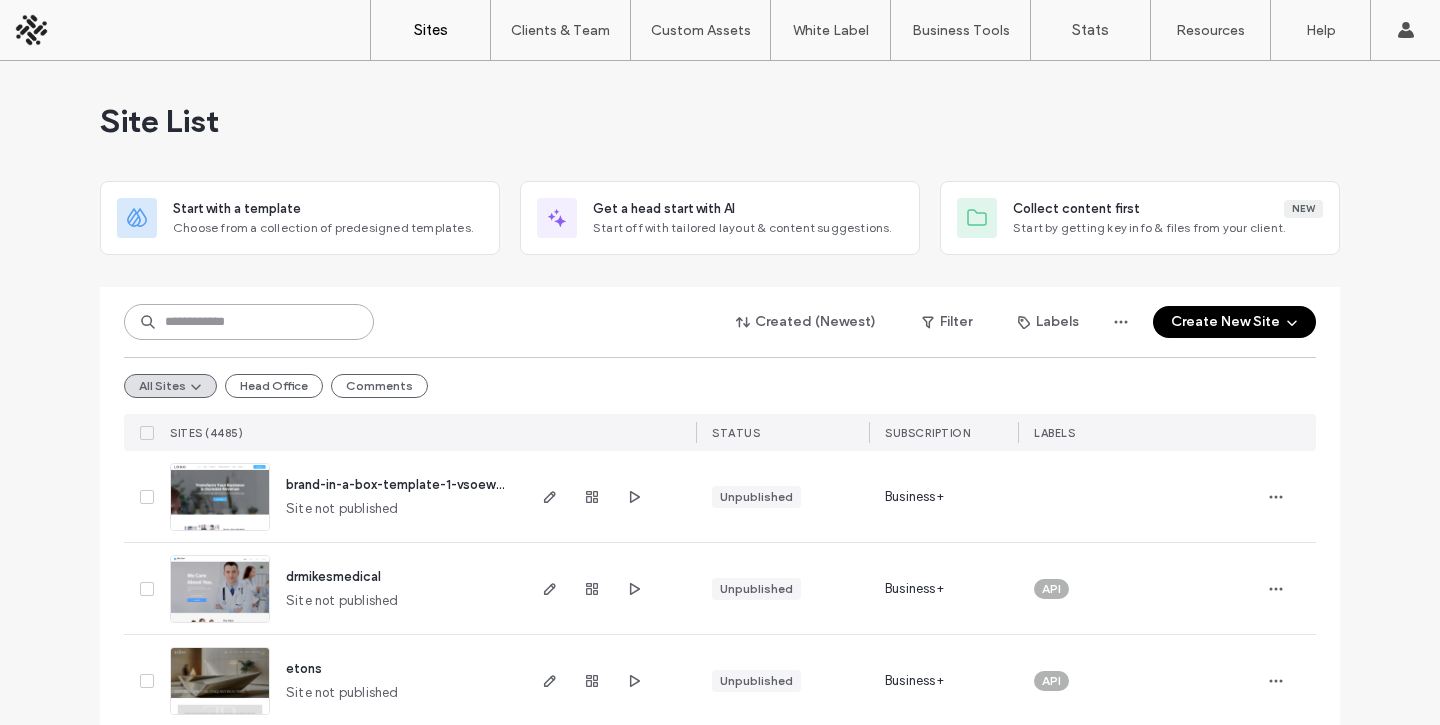 click at bounding box center [249, 322] 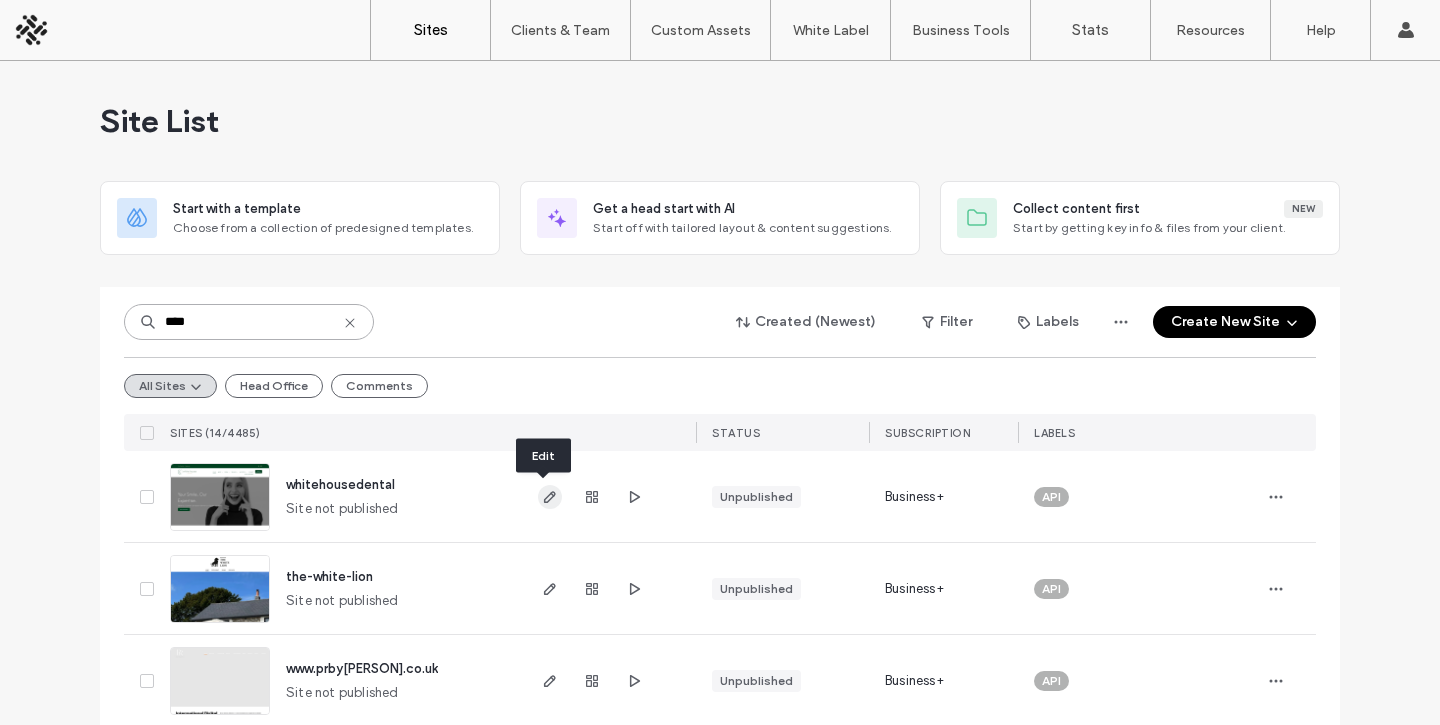 type on "****" 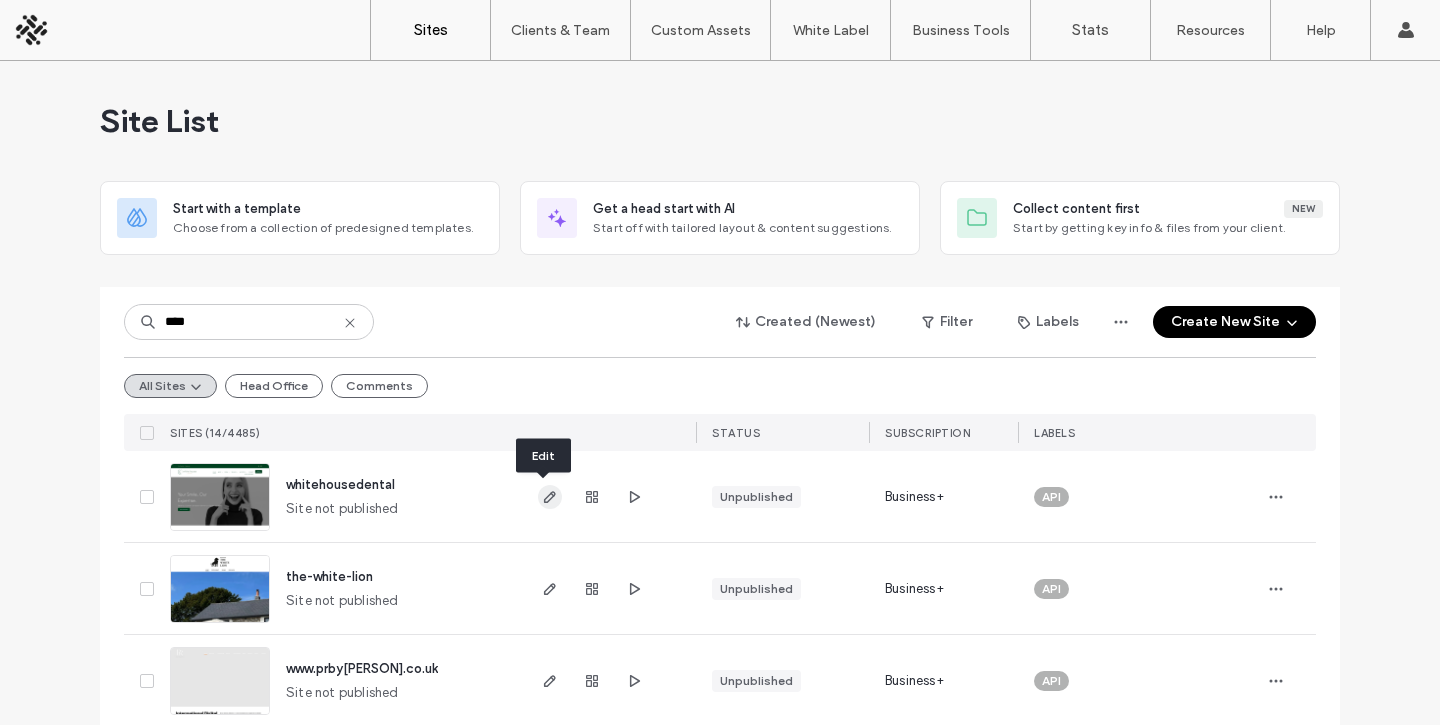 click 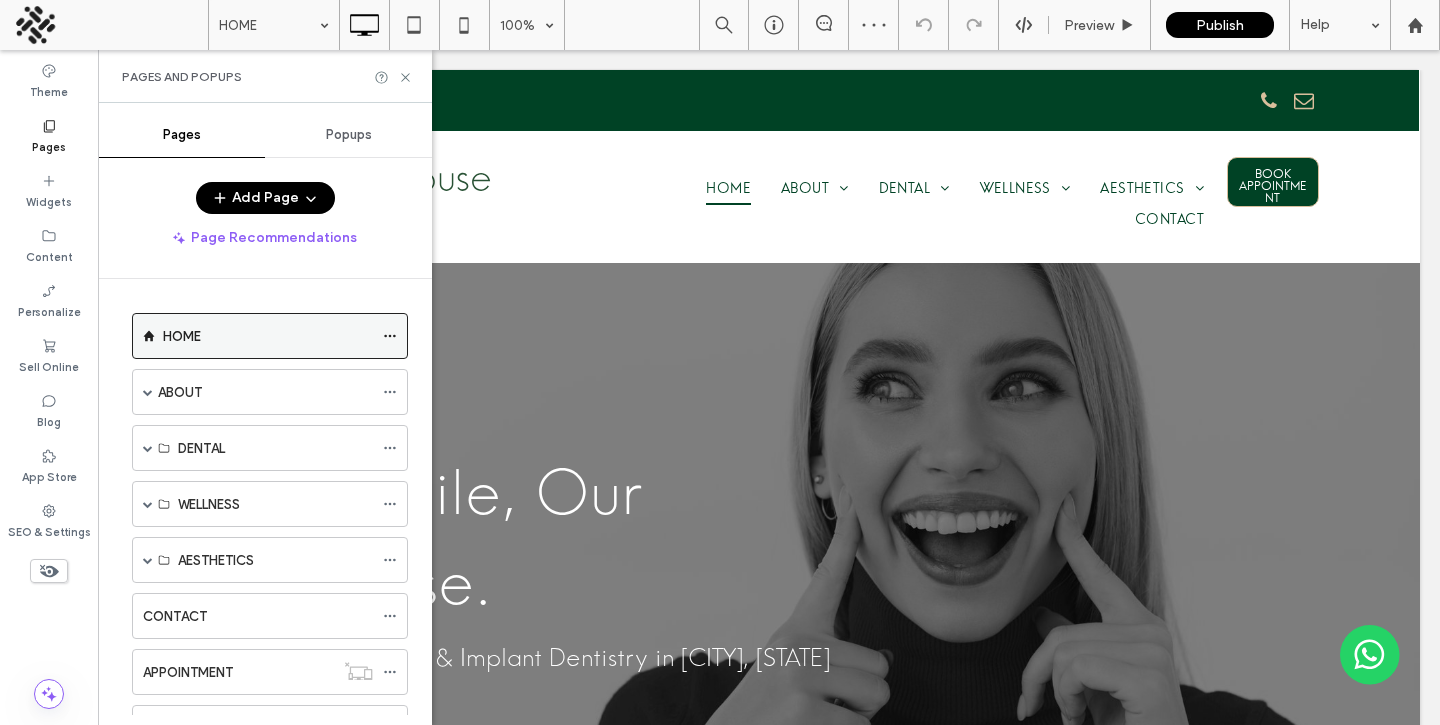 scroll, scrollTop: 0, scrollLeft: 0, axis: both 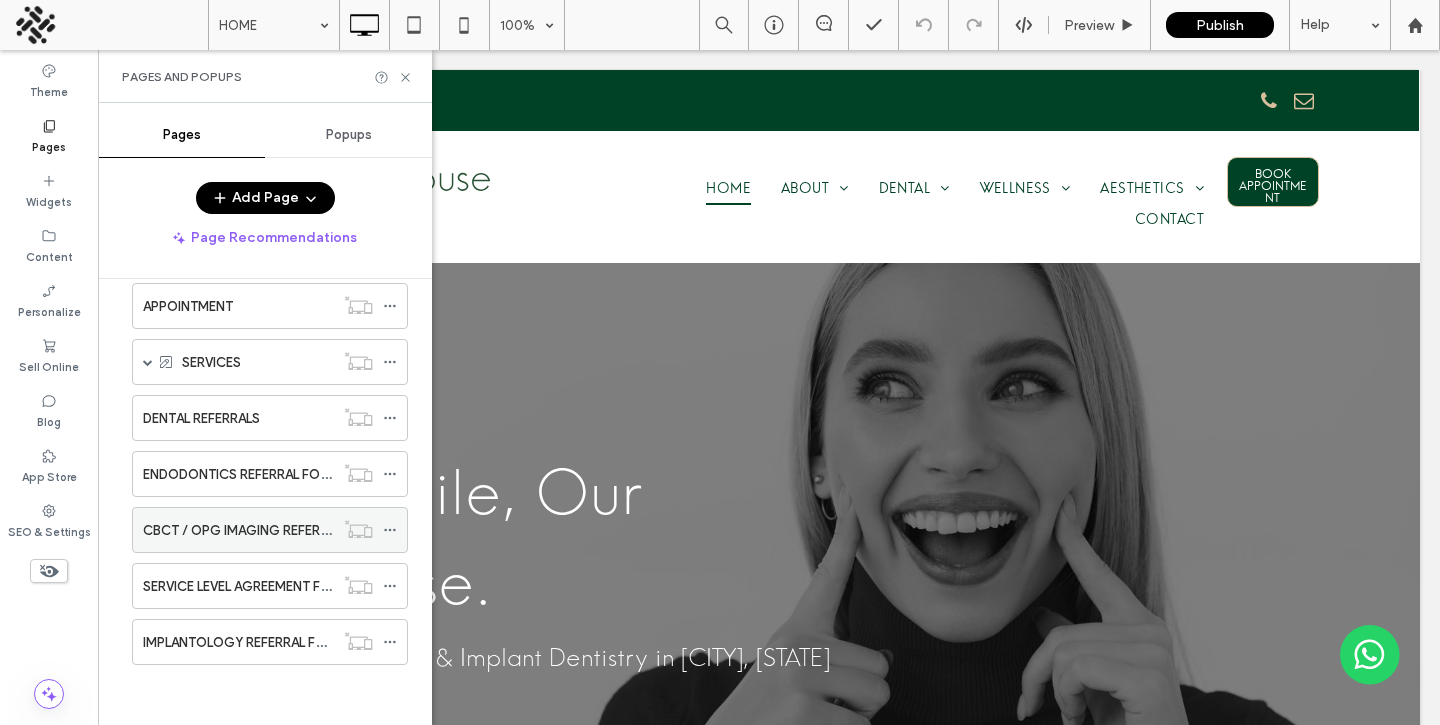 click on "CBCT / OPG IMAGING REFERRAL FORM" at bounding box center [262, 530] 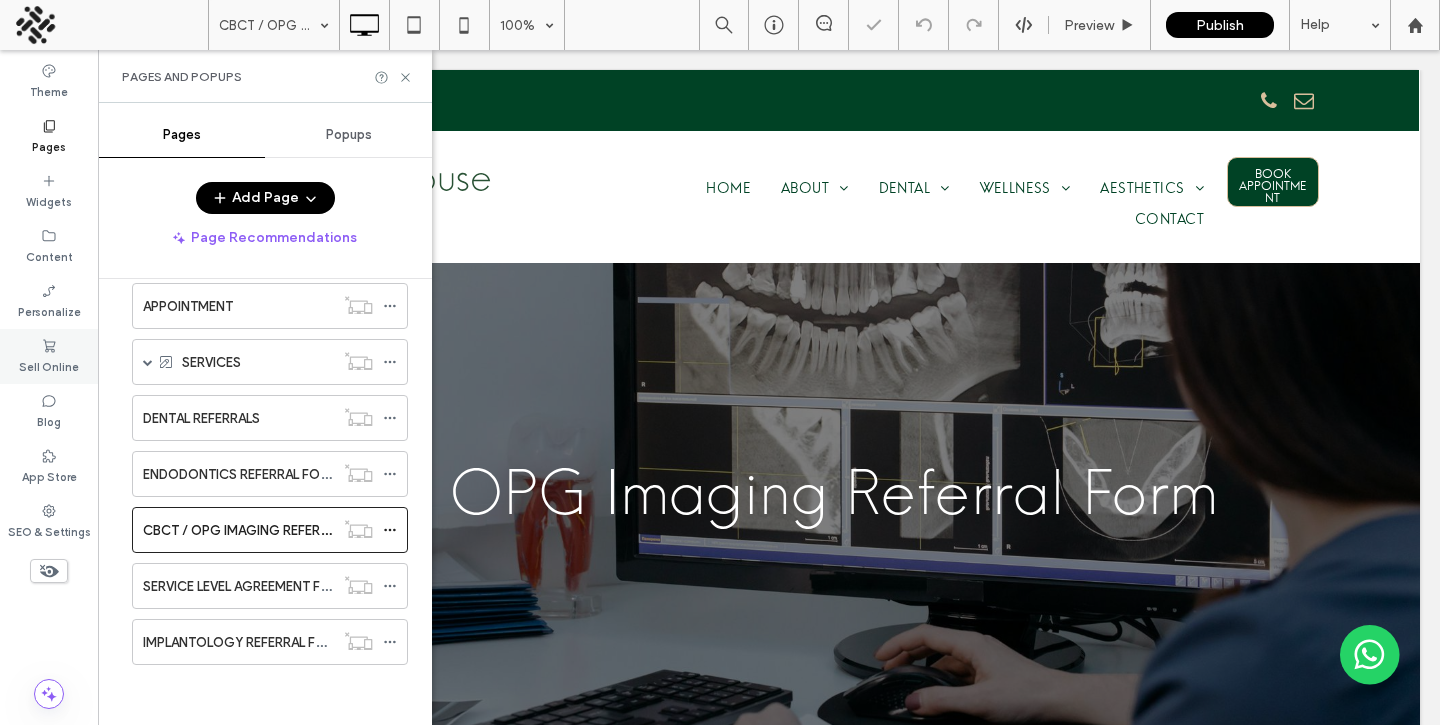 scroll, scrollTop: 0, scrollLeft: 0, axis: both 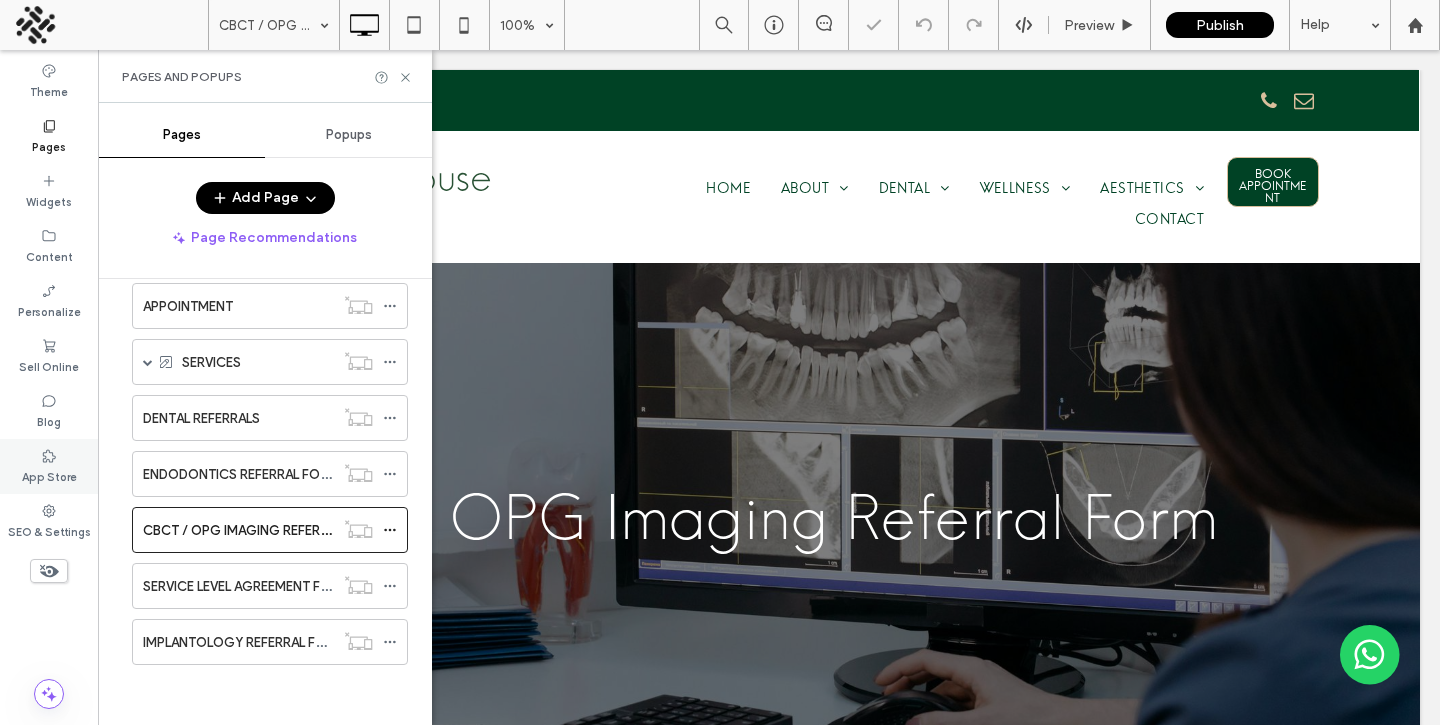 click on "App Store" at bounding box center (49, 475) 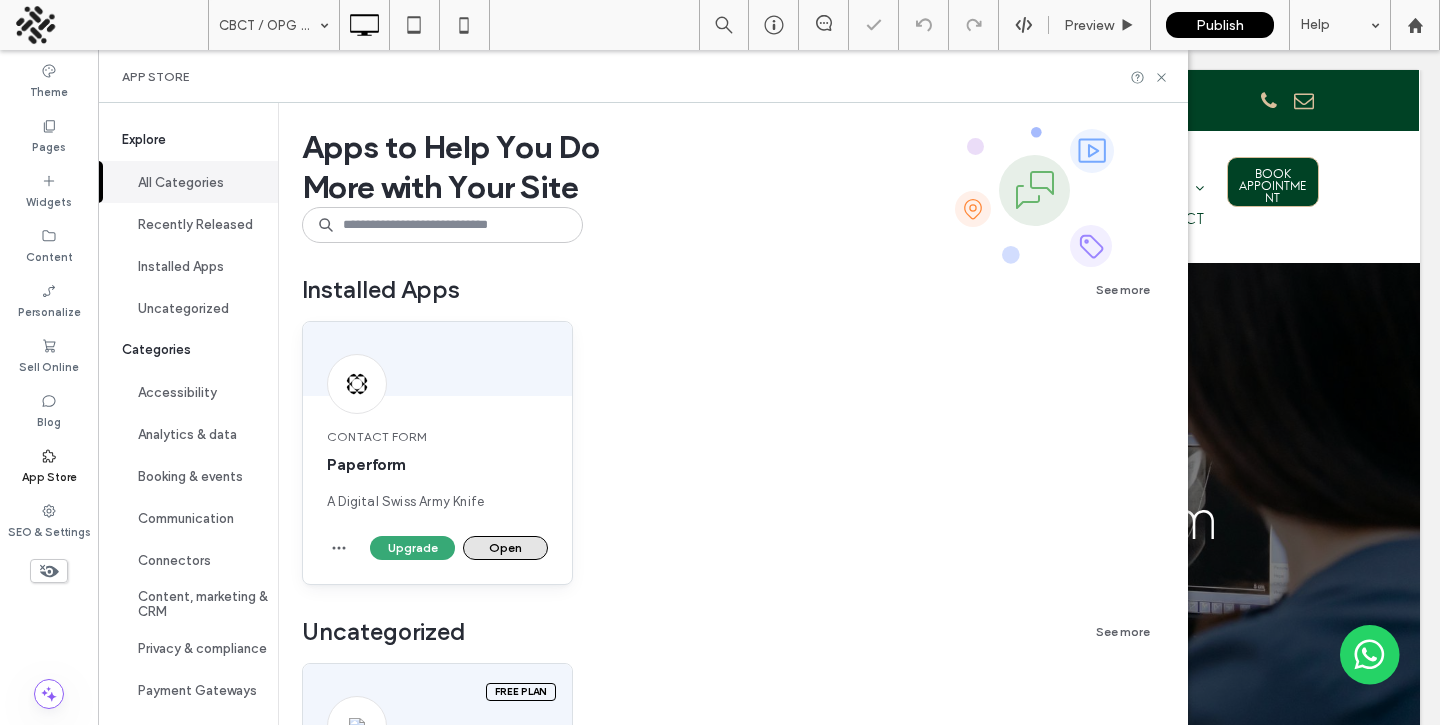 click on "Open" at bounding box center [505, 548] 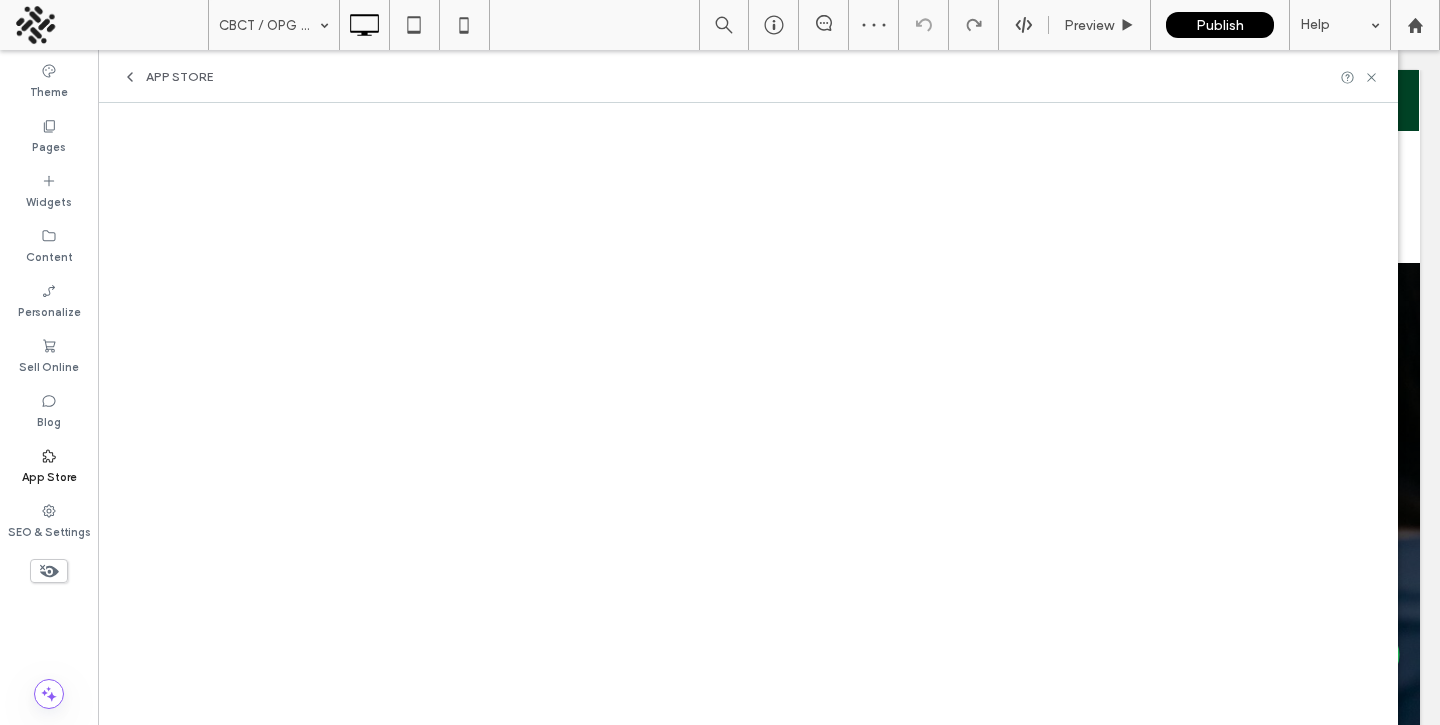 scroll, scrollTop: 0, scrollLeft: 0, axis: both 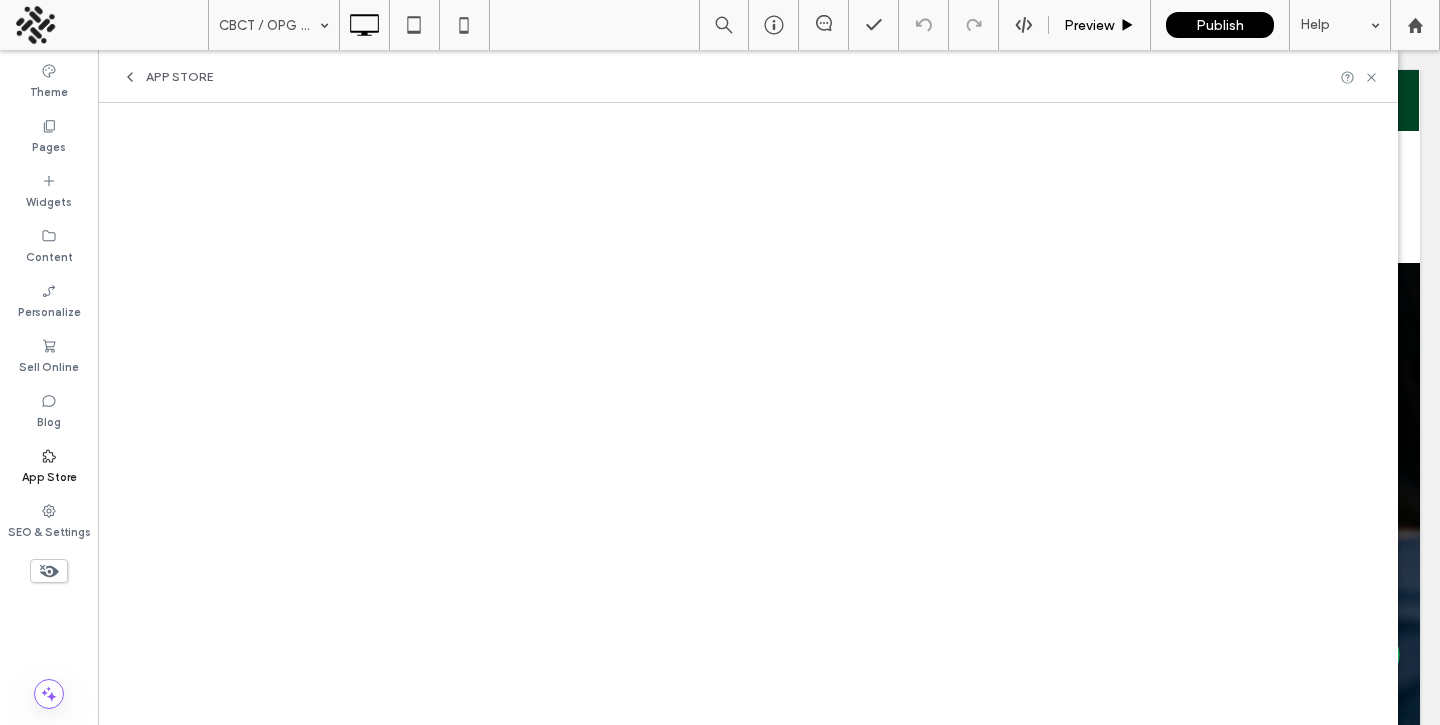click on "Preview" at bounding box center (1100, 25) 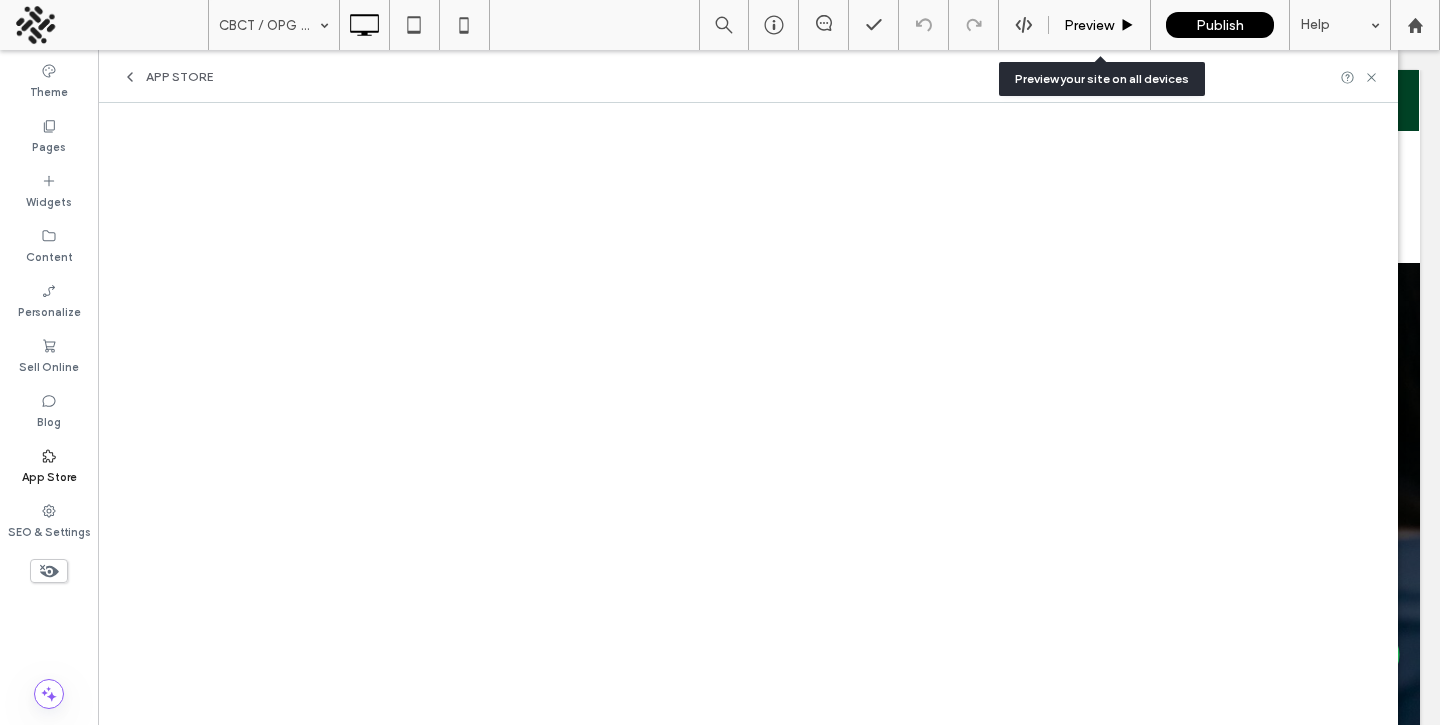 click on "Preview" at bounding box center (1089, 25) 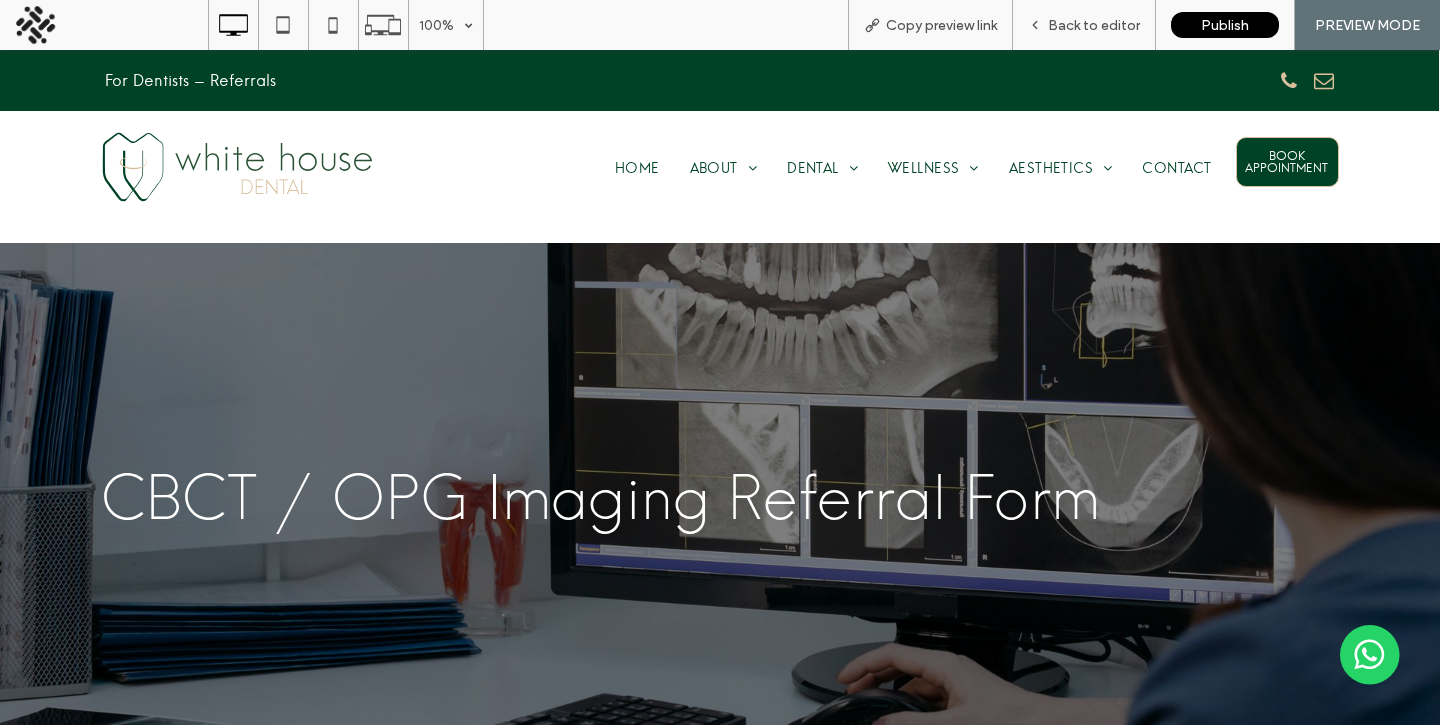 scroll, scrollTop: 7, scrollLeft: 0, axis: vertical 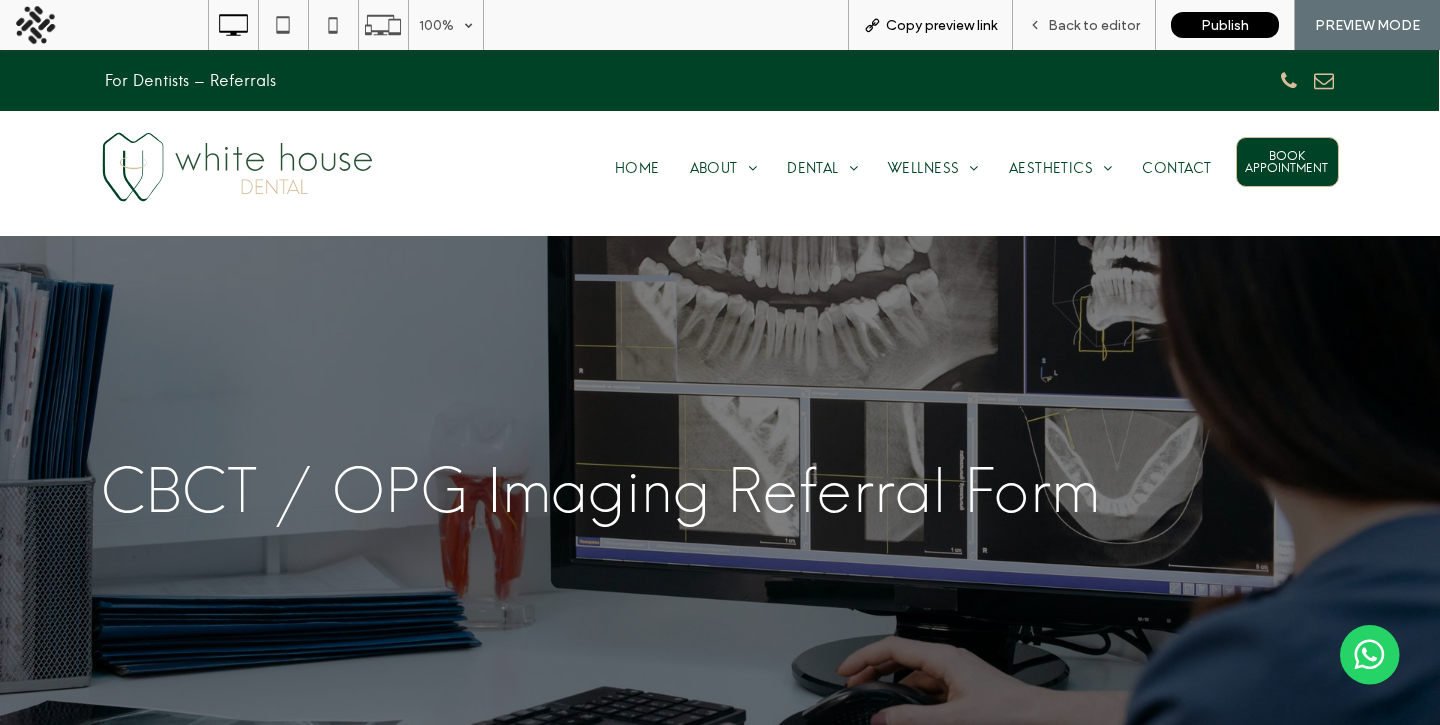 click on "Copy preview link" at bounding box center [930, 25] 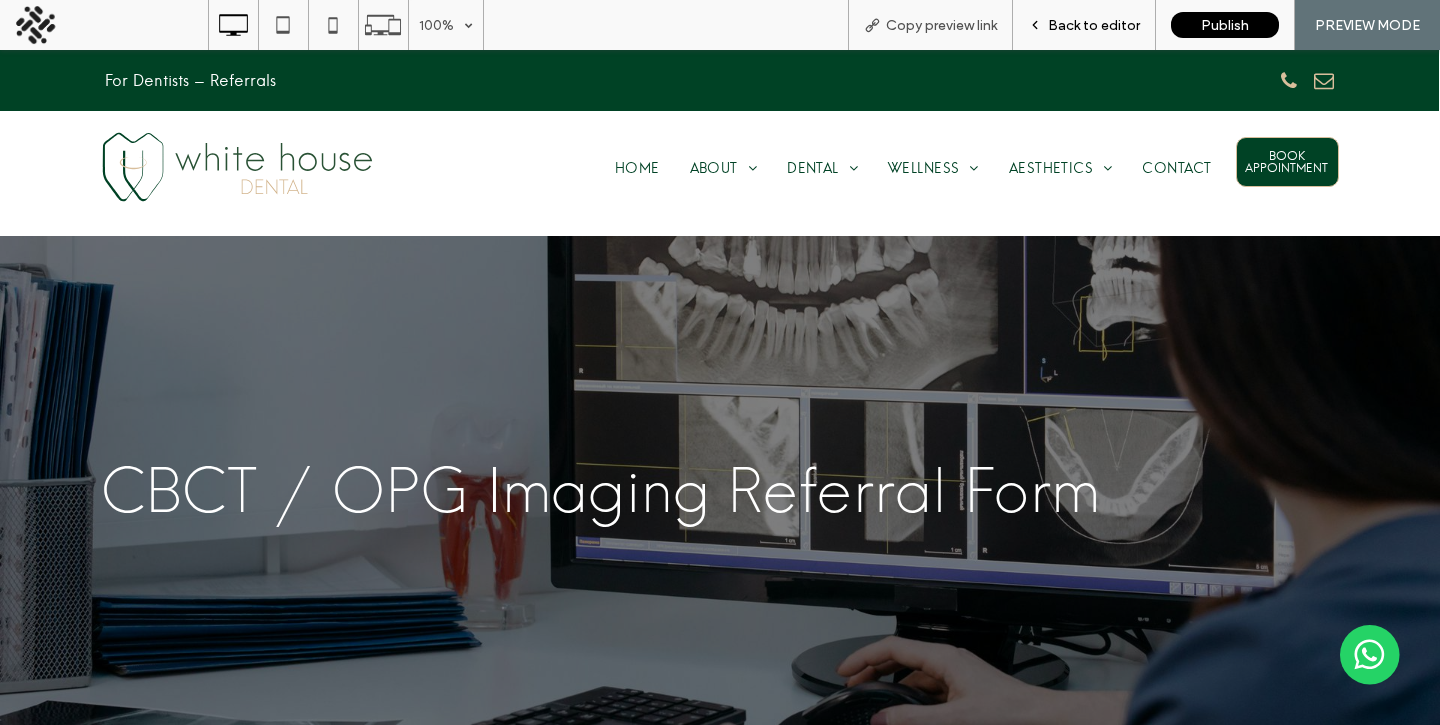 click on "Back to editor" at bounding box center [1084, 25] 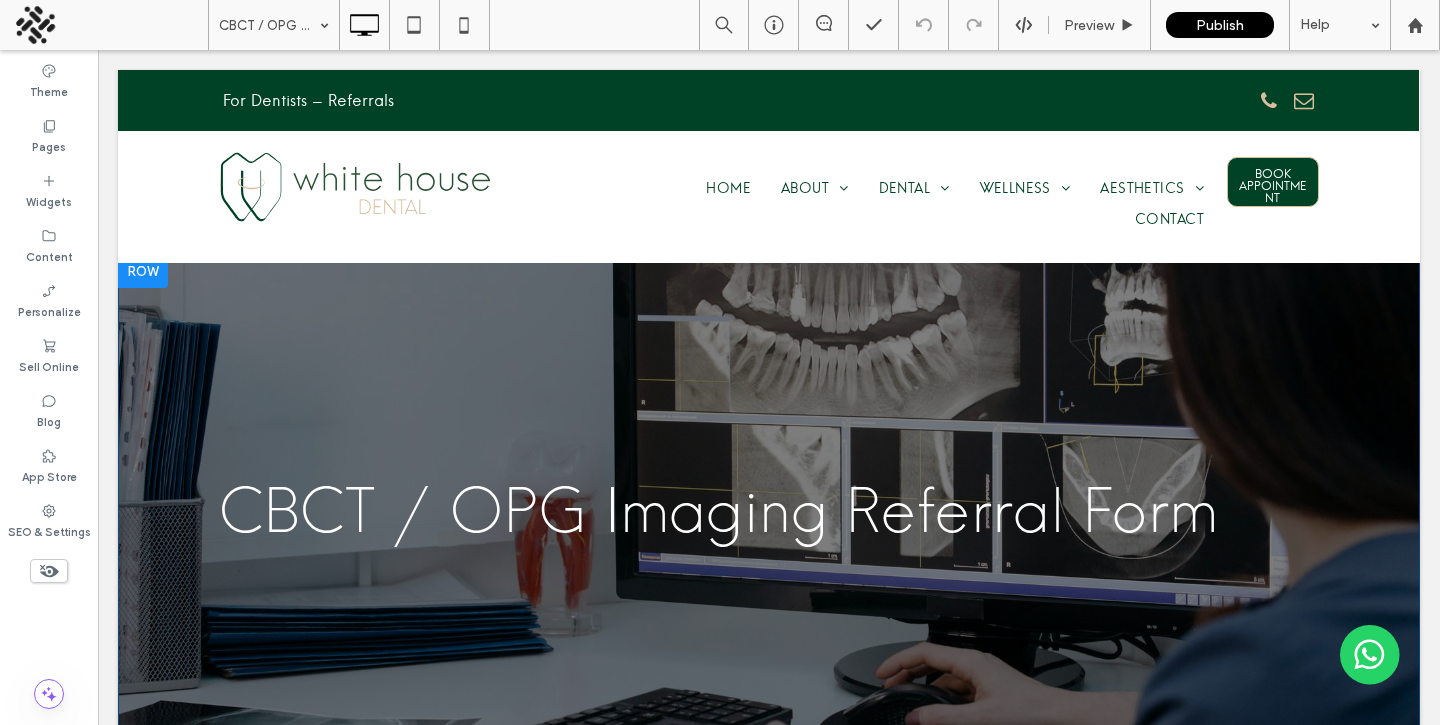 click on "CBCT / OPG Imaging Referral Form Click To Paste
Row + Add Section" at bounding box center [769, 511] 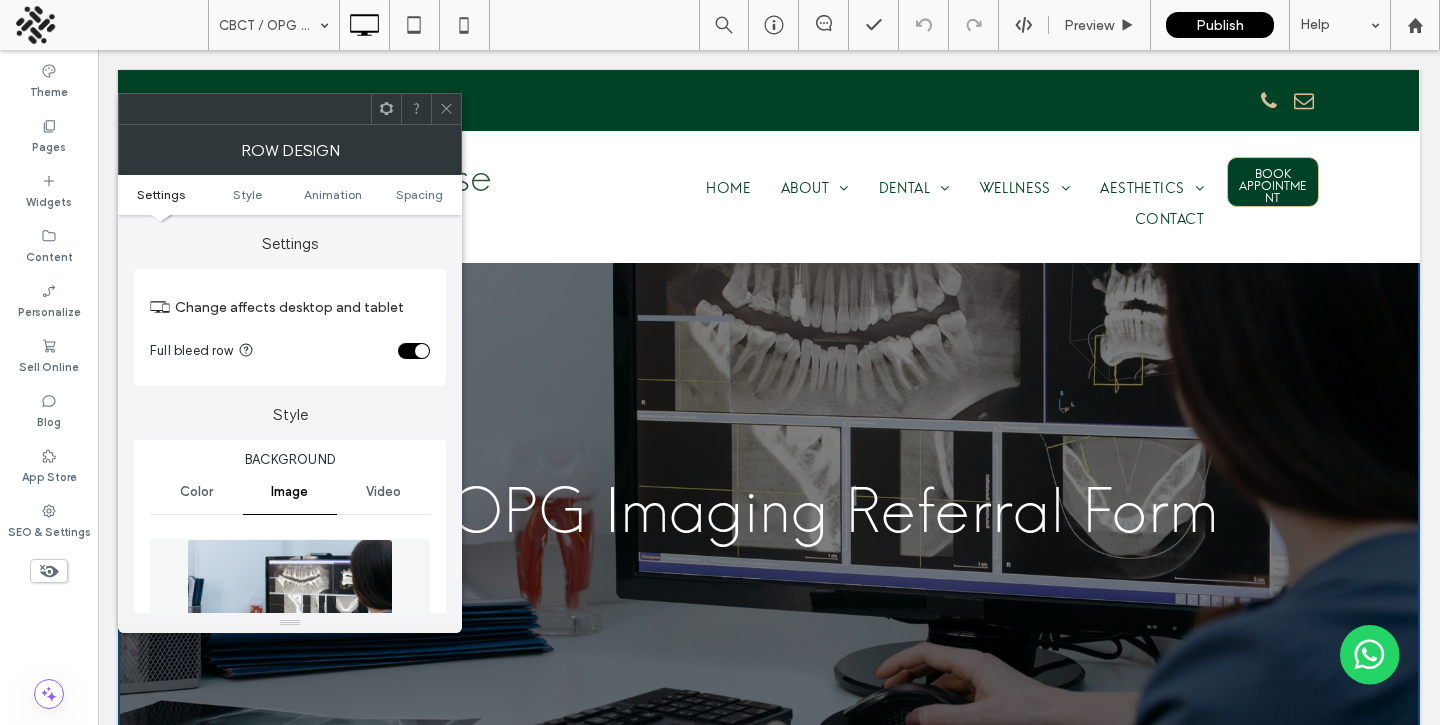 scroll, scrollTop: 249, scrollLeft: 0, axis: vertical 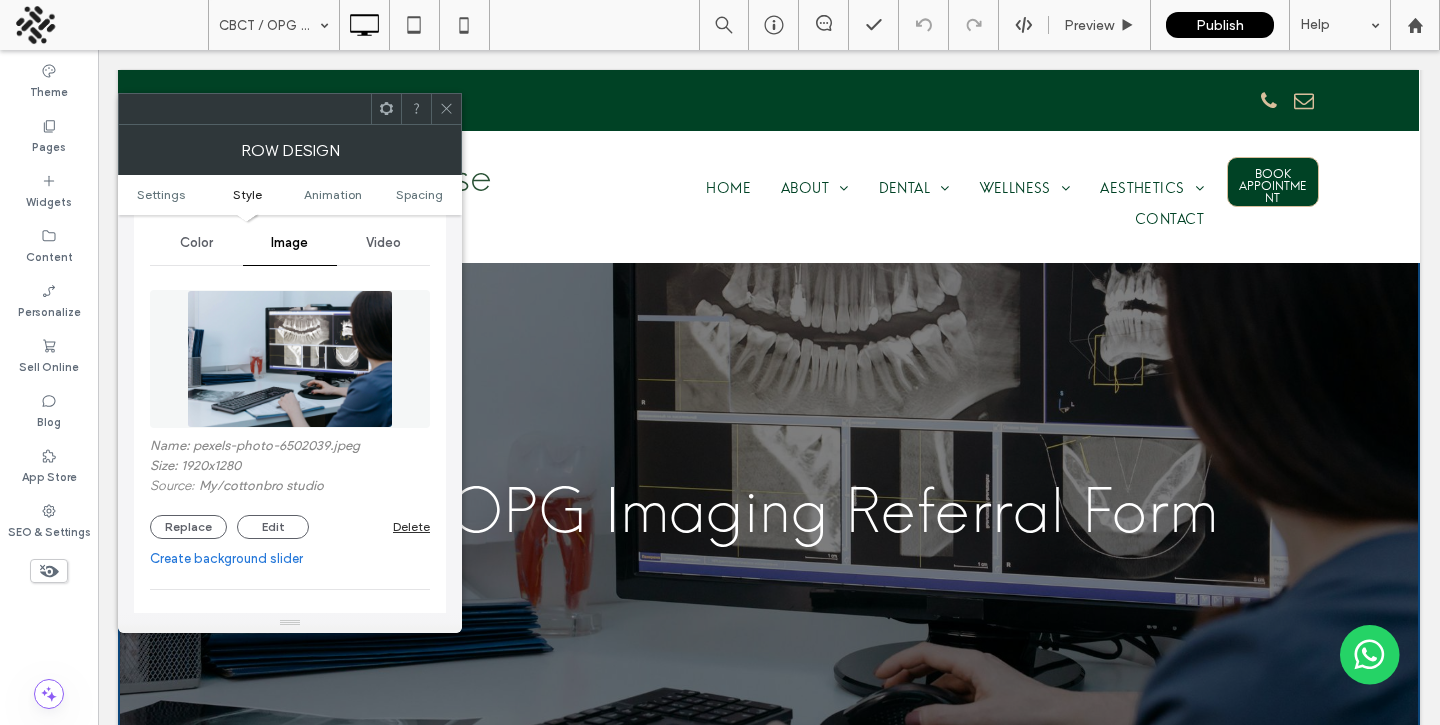 click at bounding box center (290, 359) 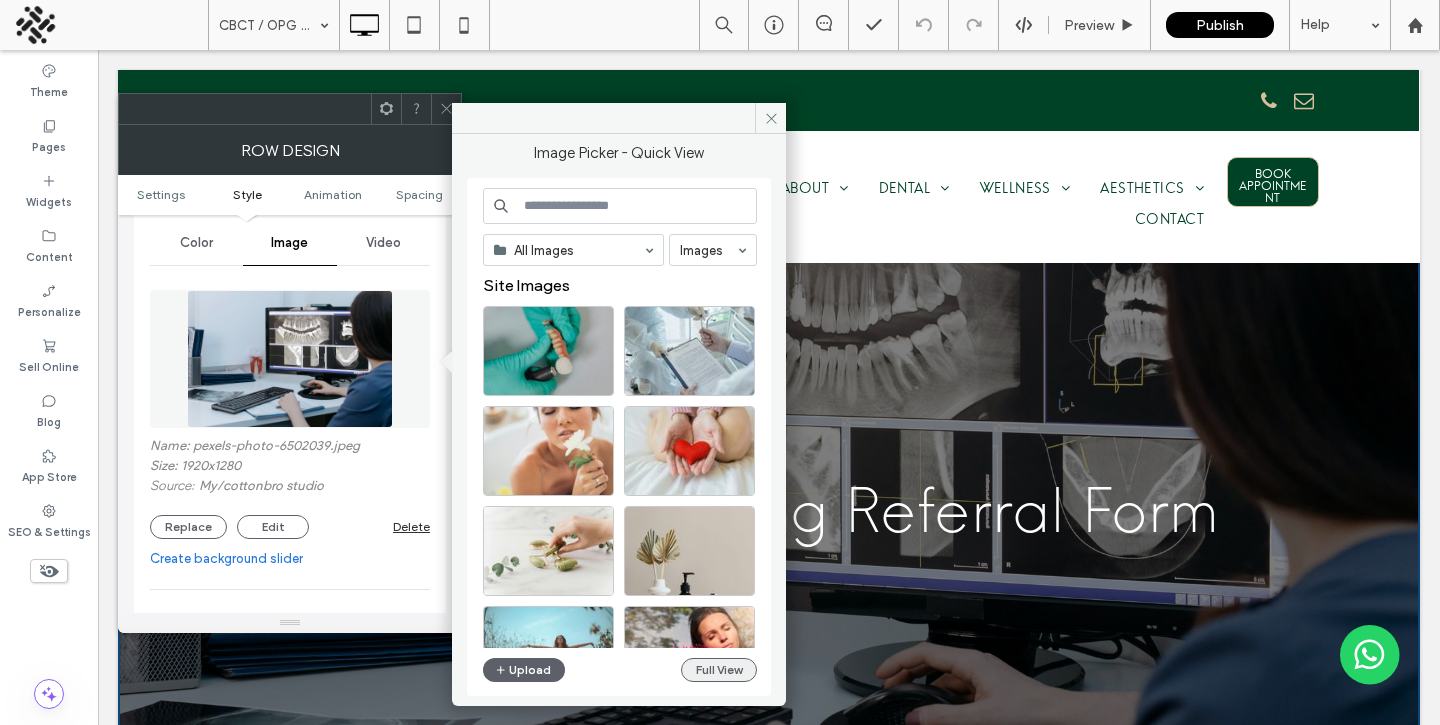 click on "Full View" at bounding box center (719, 670) 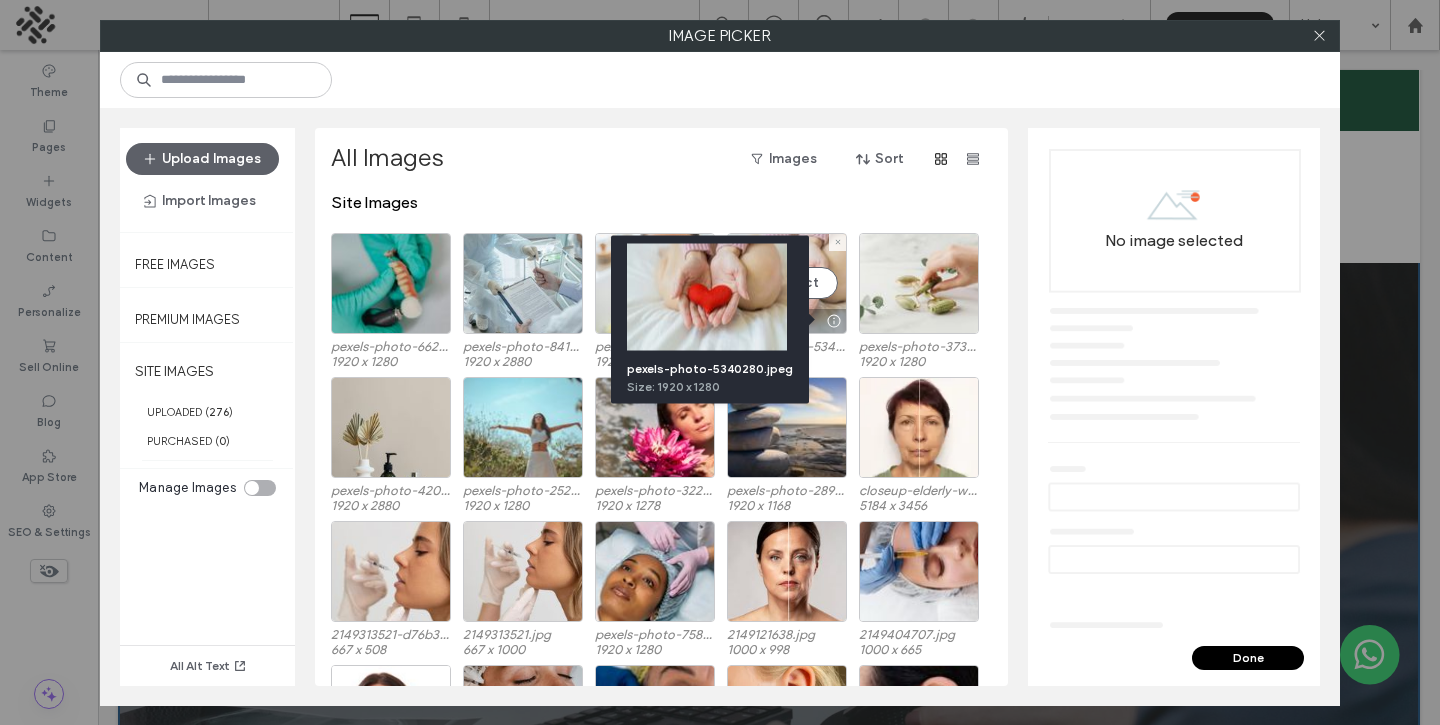 click at bounding box center [833, 321] 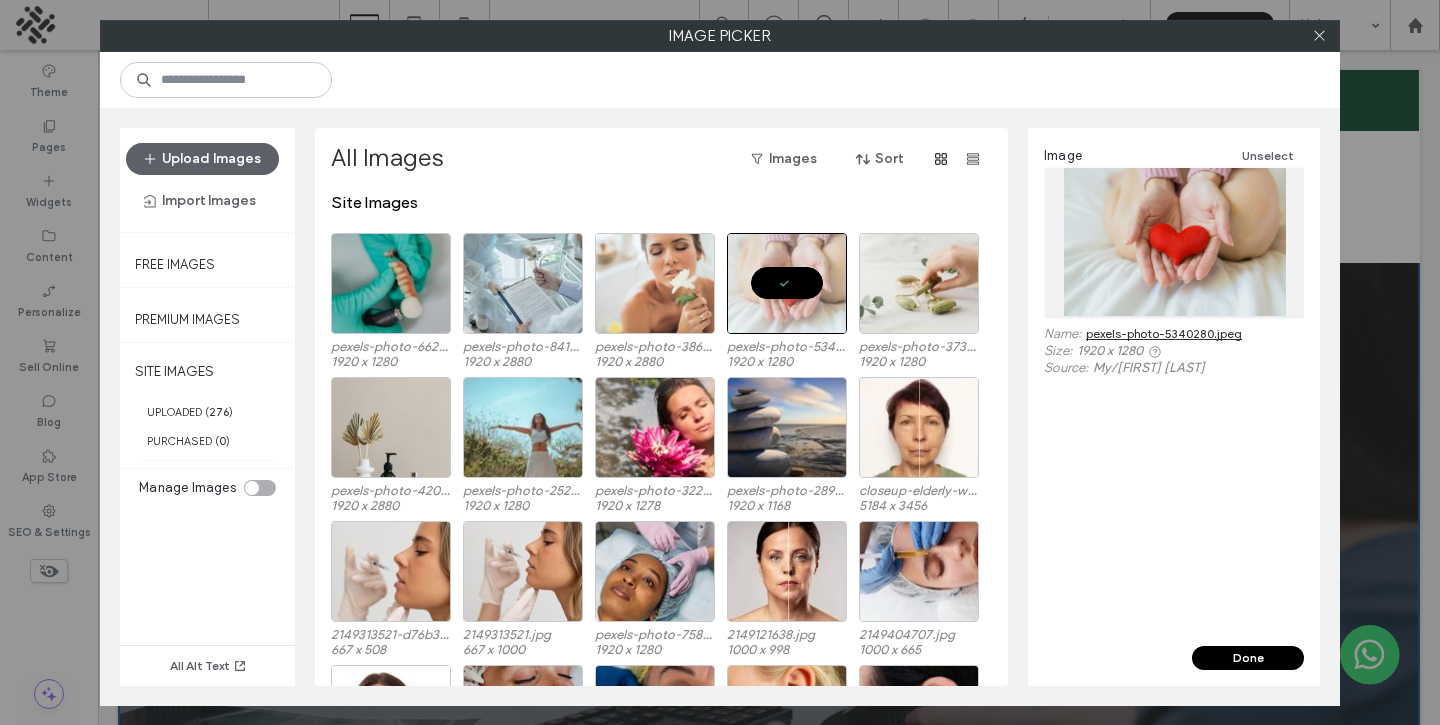 click on "pexels-photo-5340280.jpeg" at bounding box center [1164, 333] 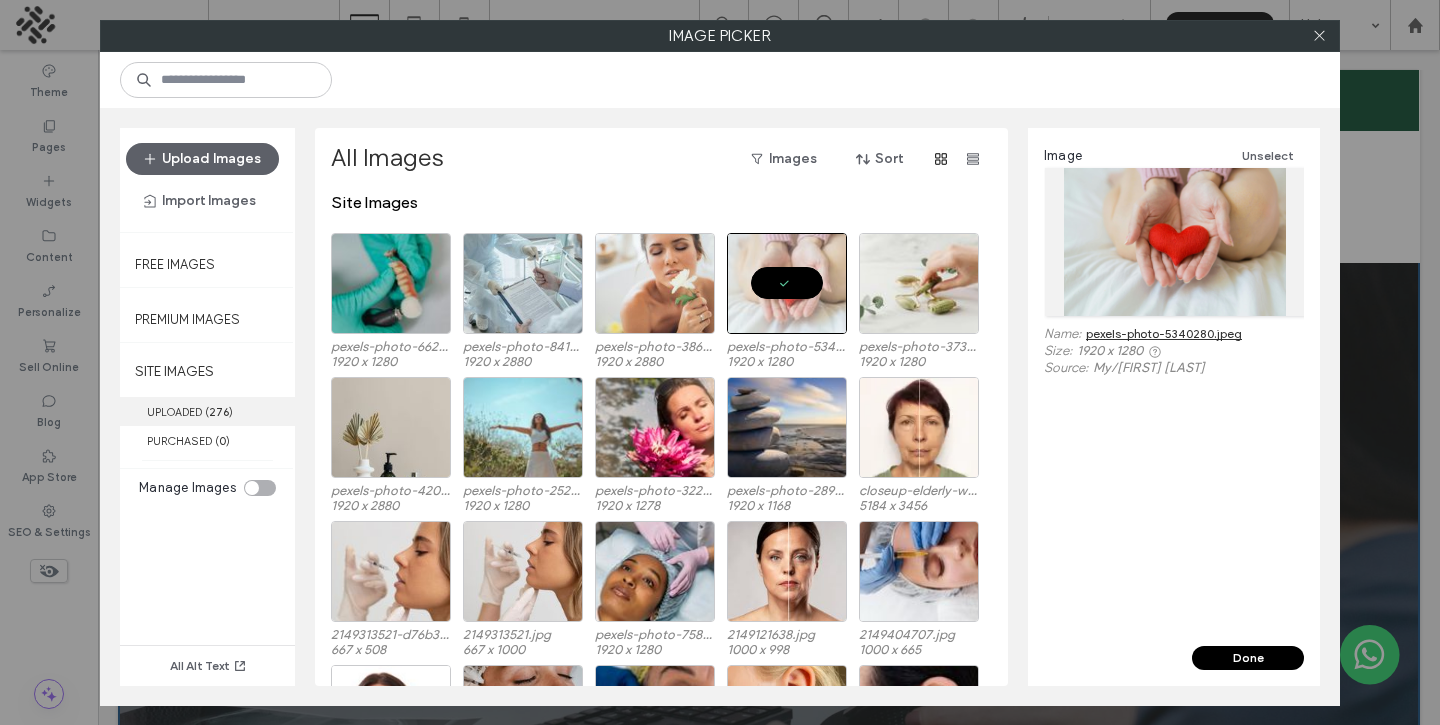click on "UPLOADED ( 276 )" at bounding box center (207, 411) 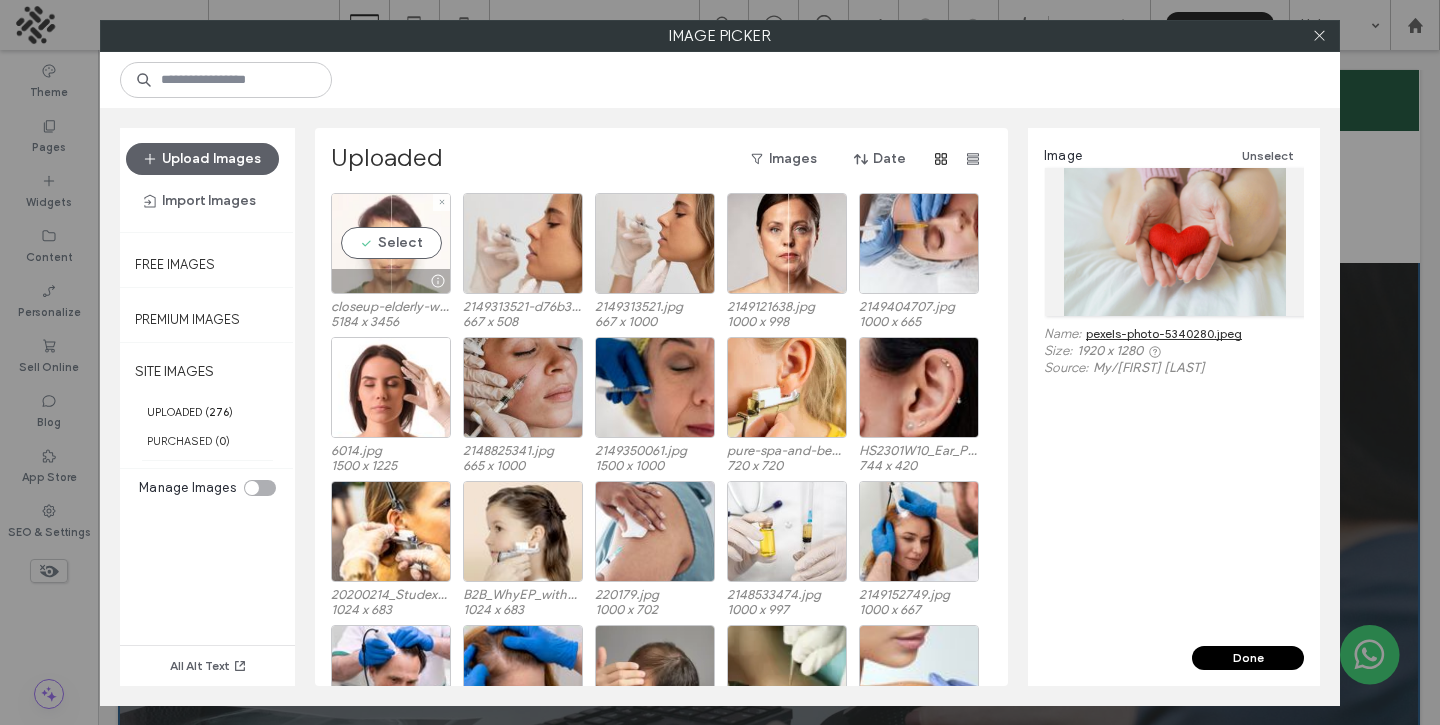 click at bounding box center [437, 281] 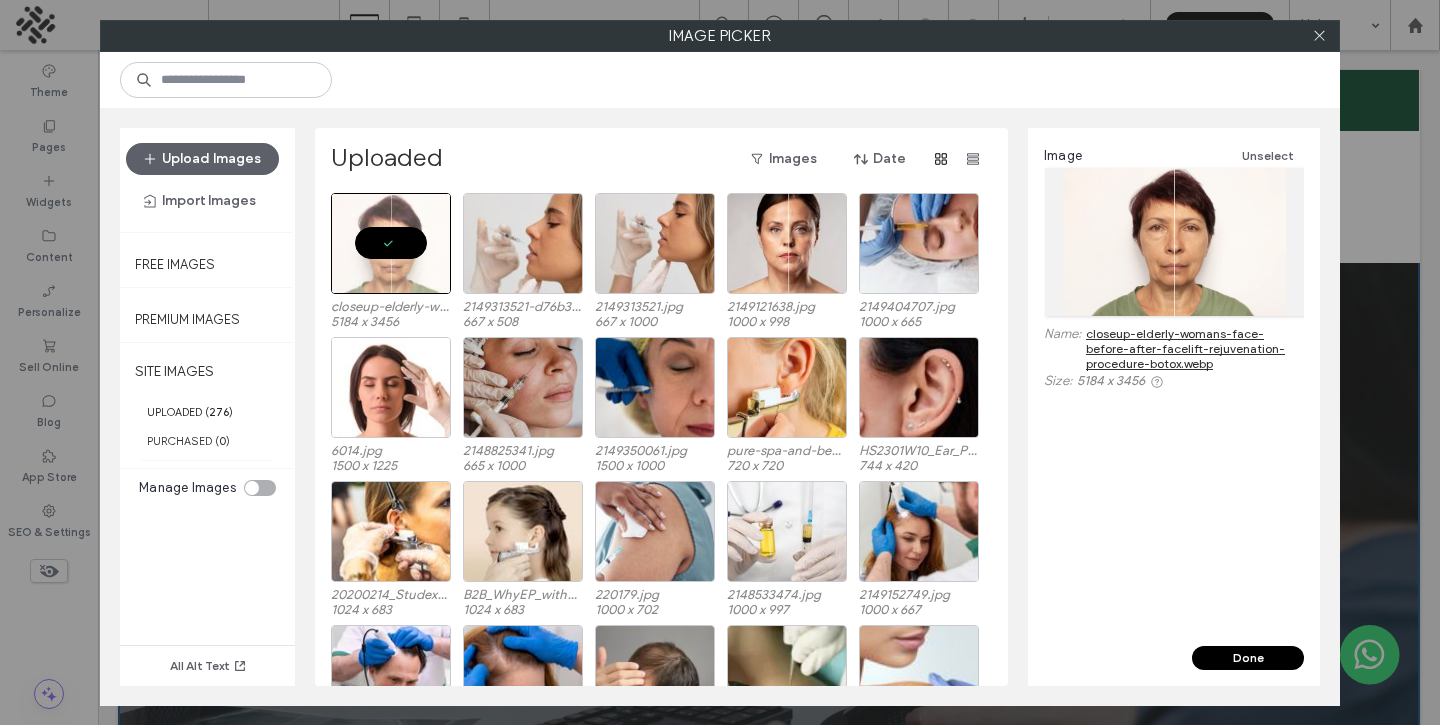 click on "closeup-elderly-womans-face-before-after-facelift-rejuvenation-procedure-botox.webp" at bounding box center (1195, 348) 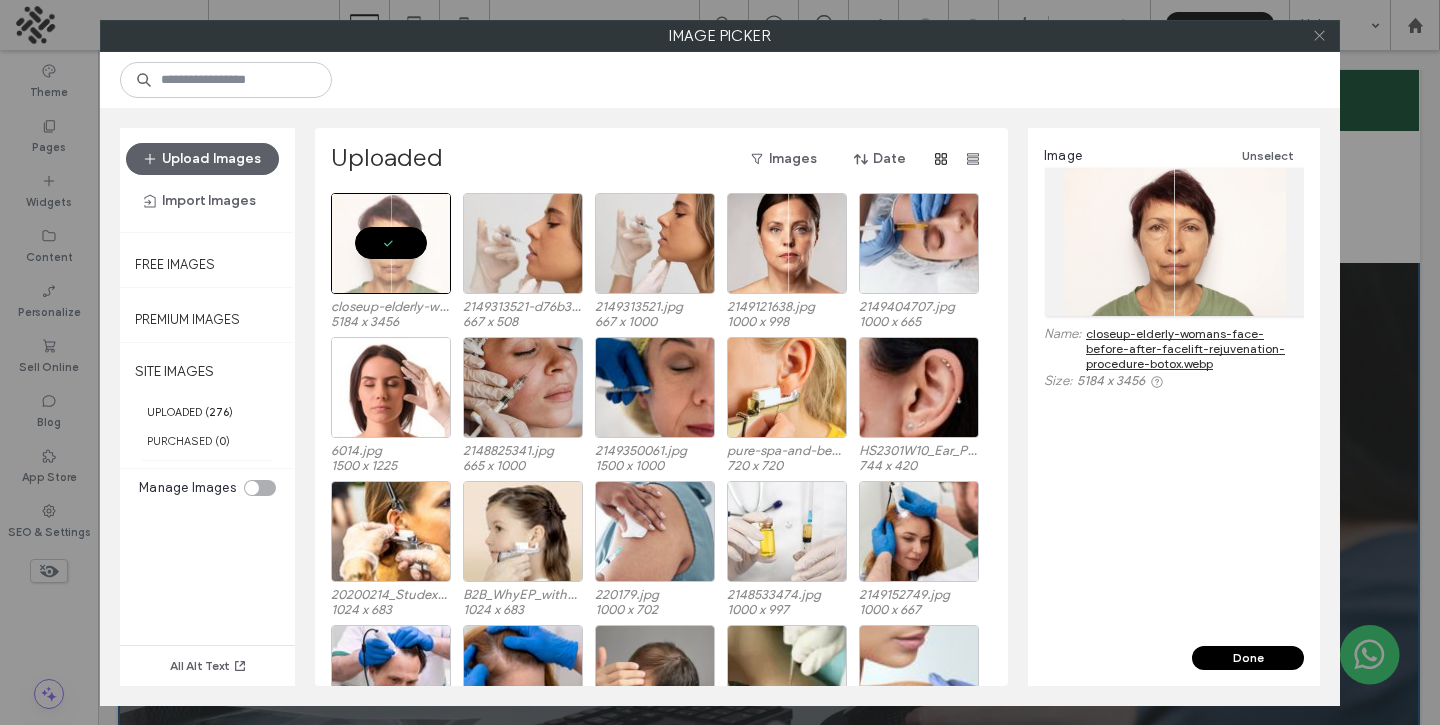 click 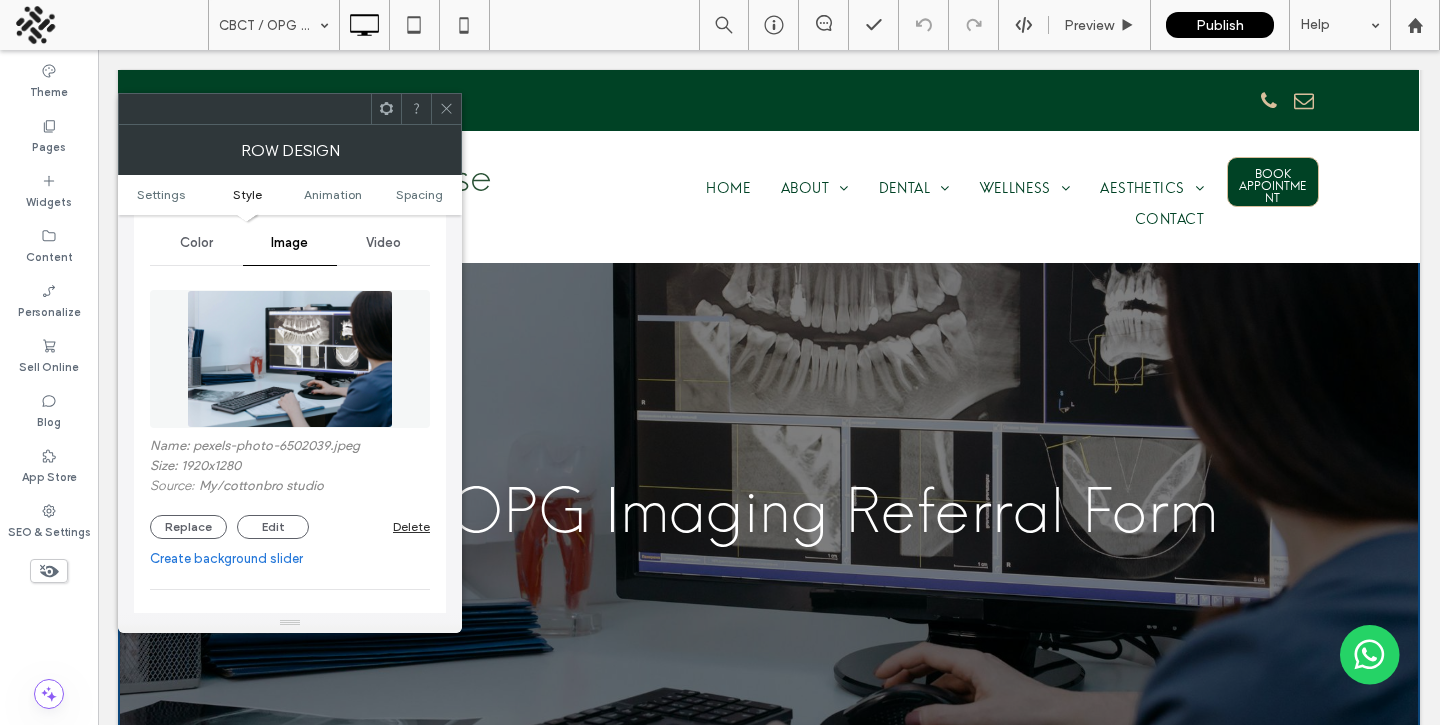 click 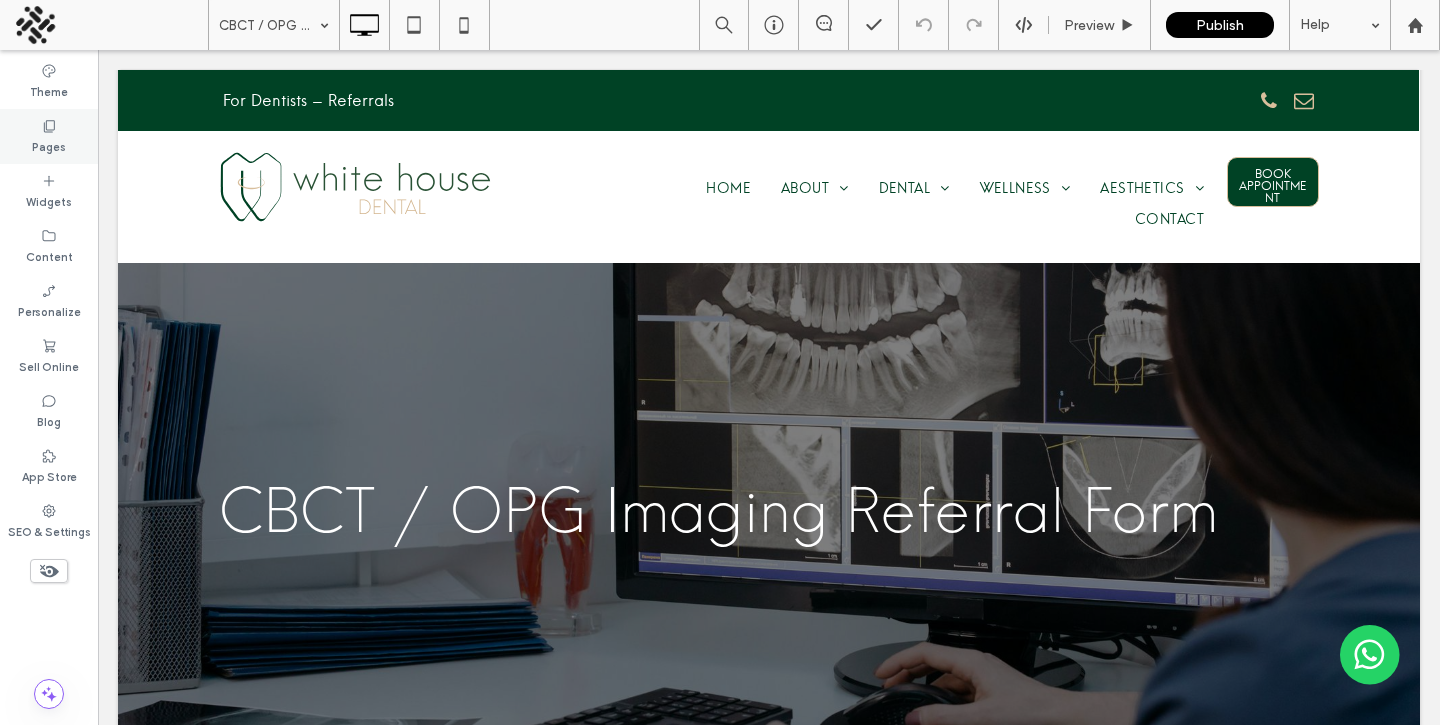 click on "Pages" at bounding box center (49, 145) 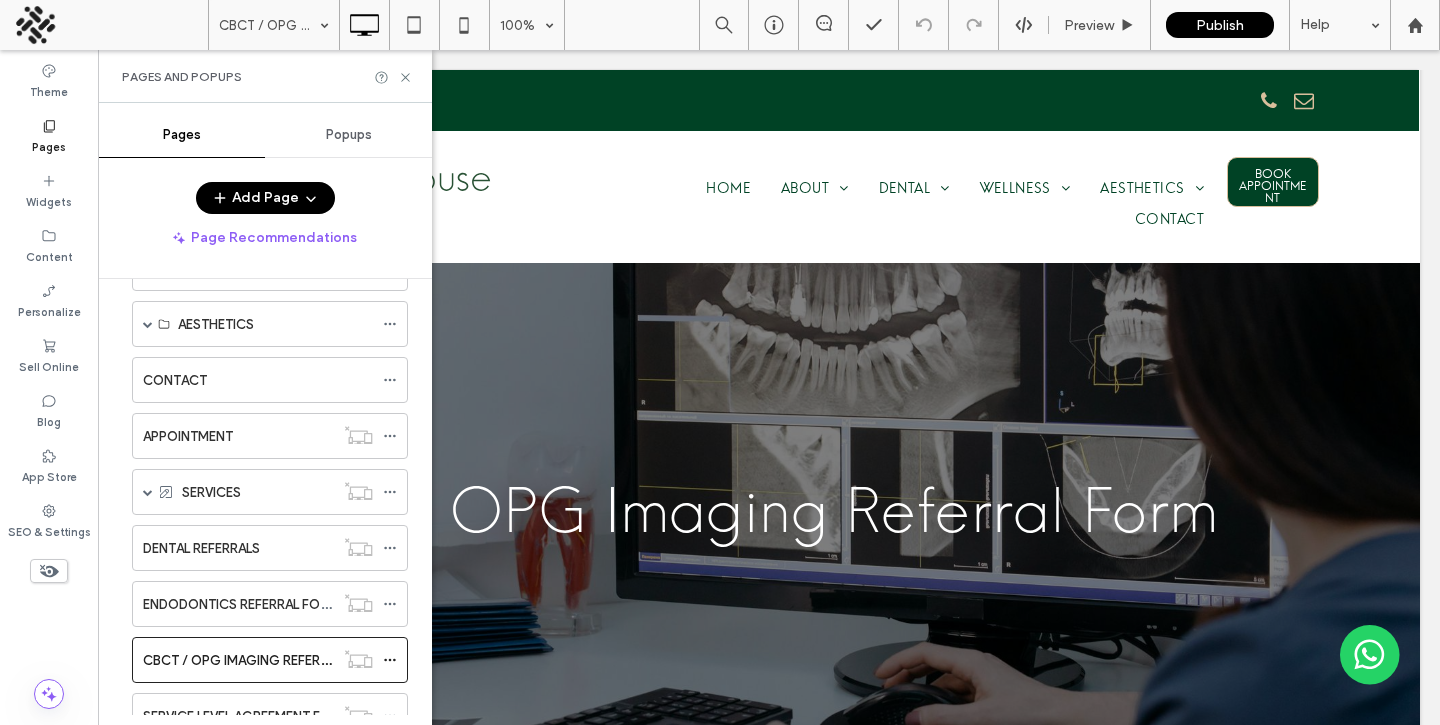 scroll, scrollTop: 366, scrollLeft: 0, axis: vertical 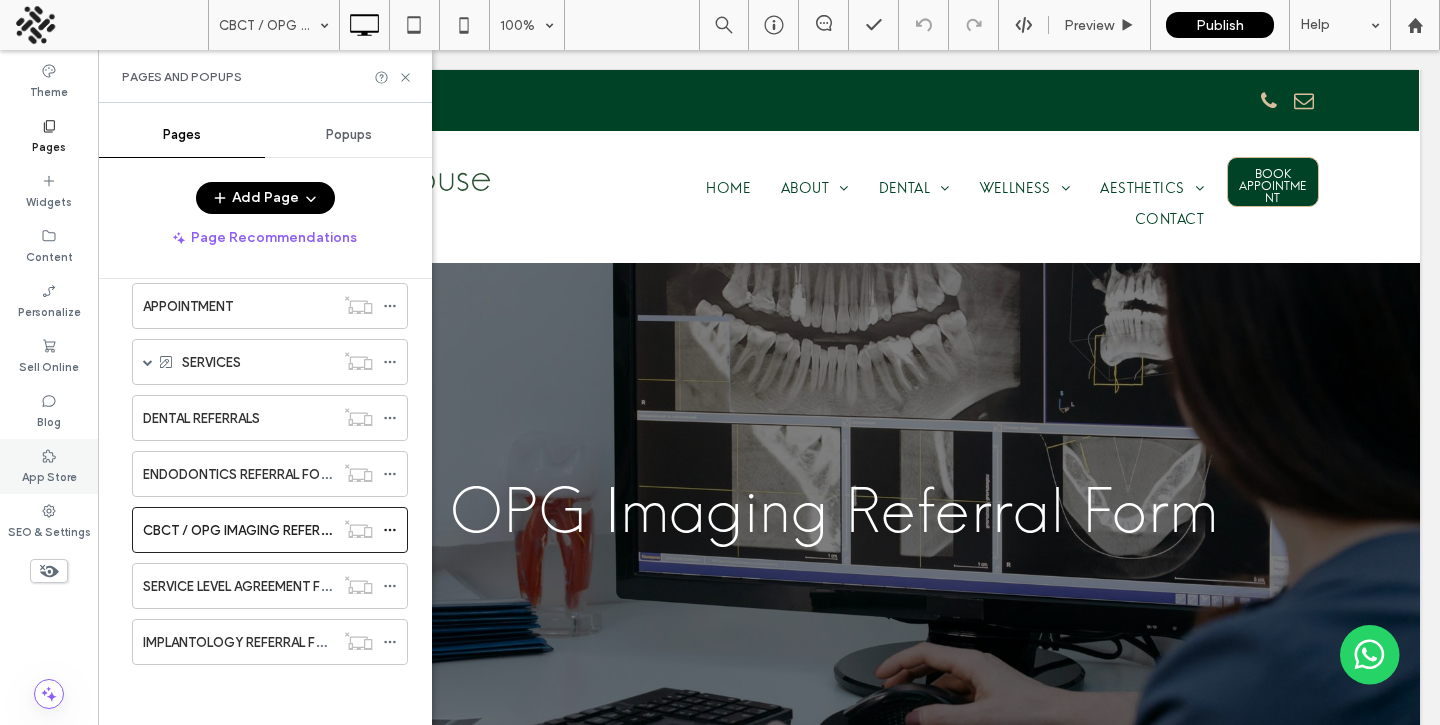 click on "App Store" at bounding box center [49, 466] 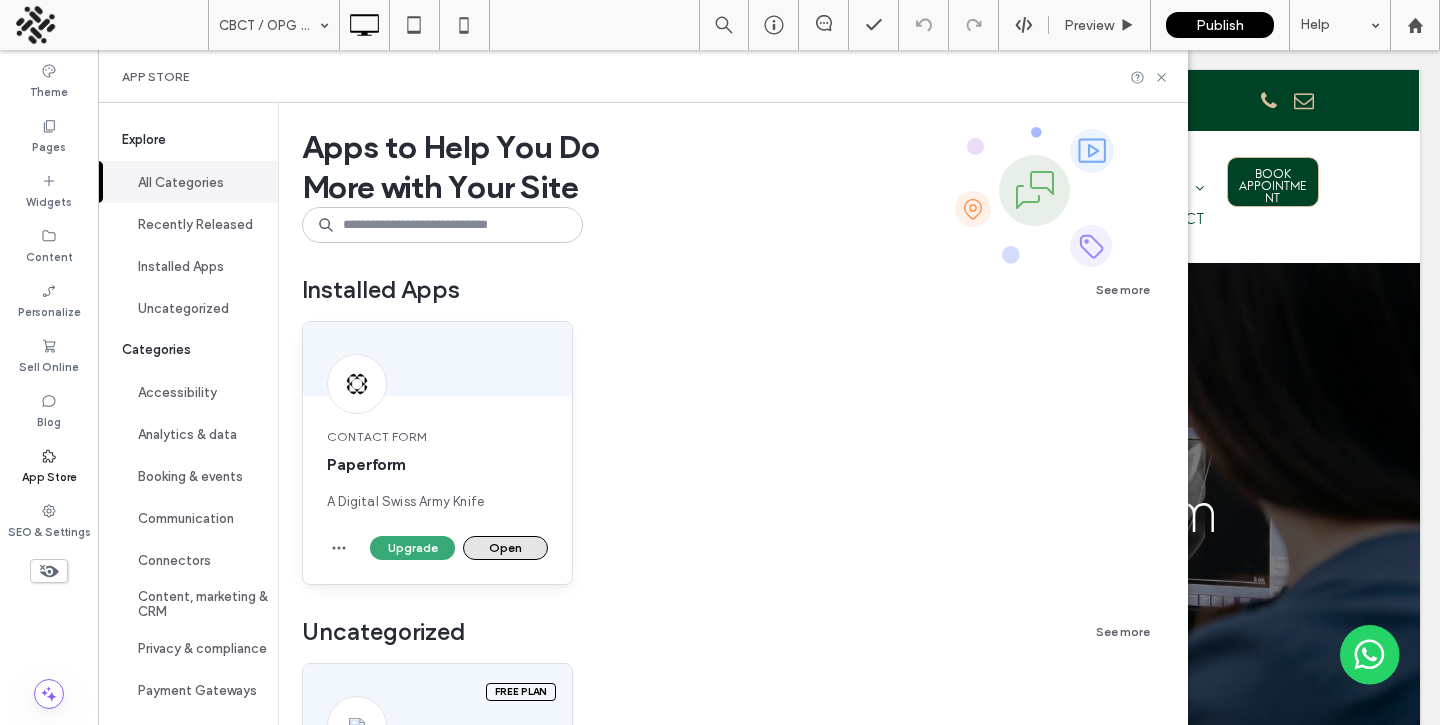 click on "Open" at bounding box center (505, 548) 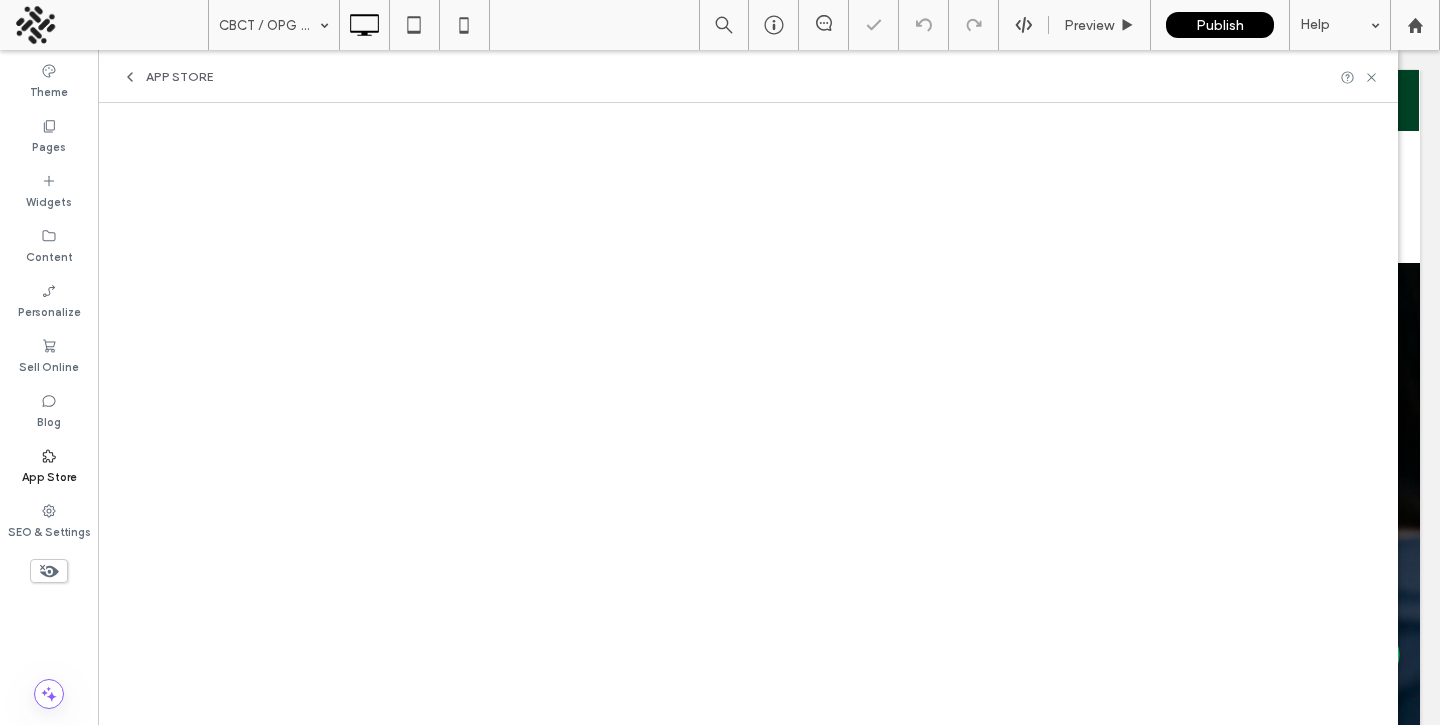 scroll, scrollTop: 0, scrollLeft: 0, axis: both 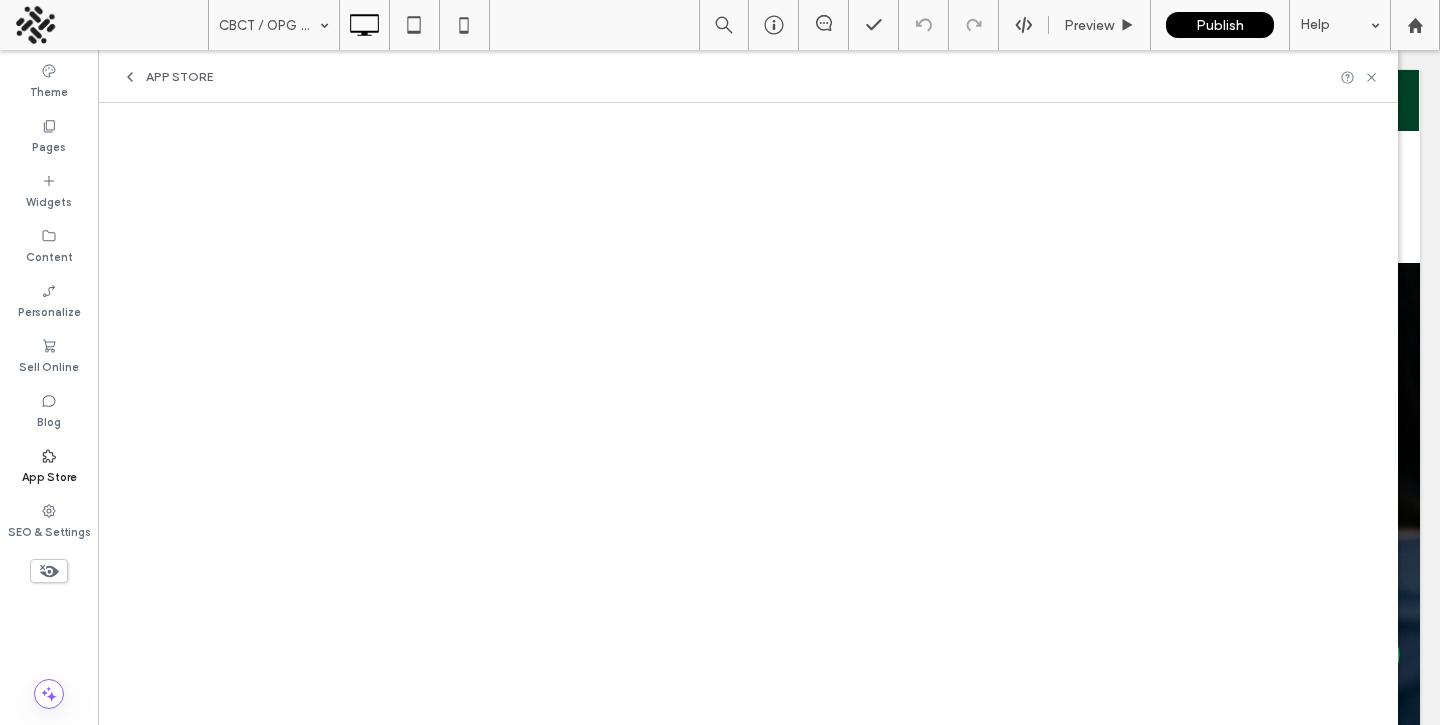 click on "Theme Pages Widgets Content Personalize Sell Online Blog App Store SEO & Settings" at bounding box center [49, 387] 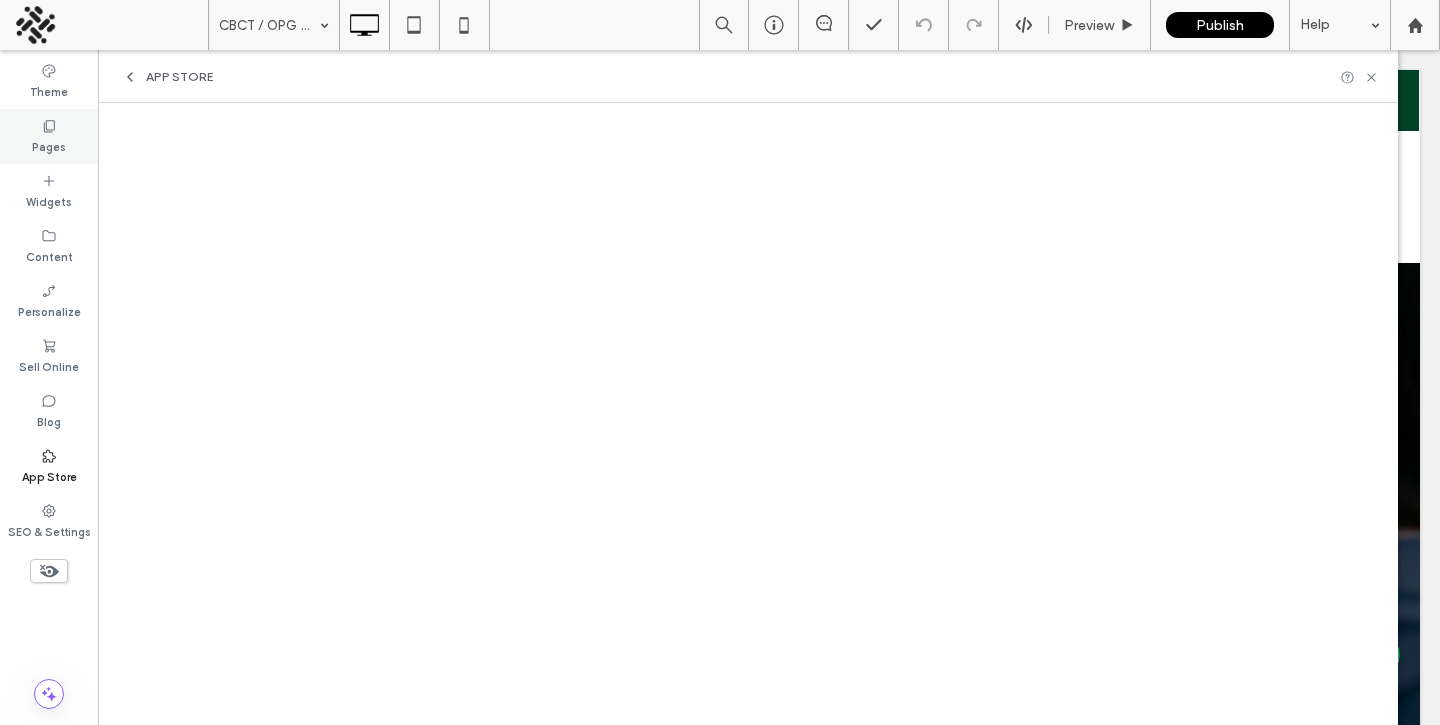 click on "Pages" at bounding box center (49, 136) 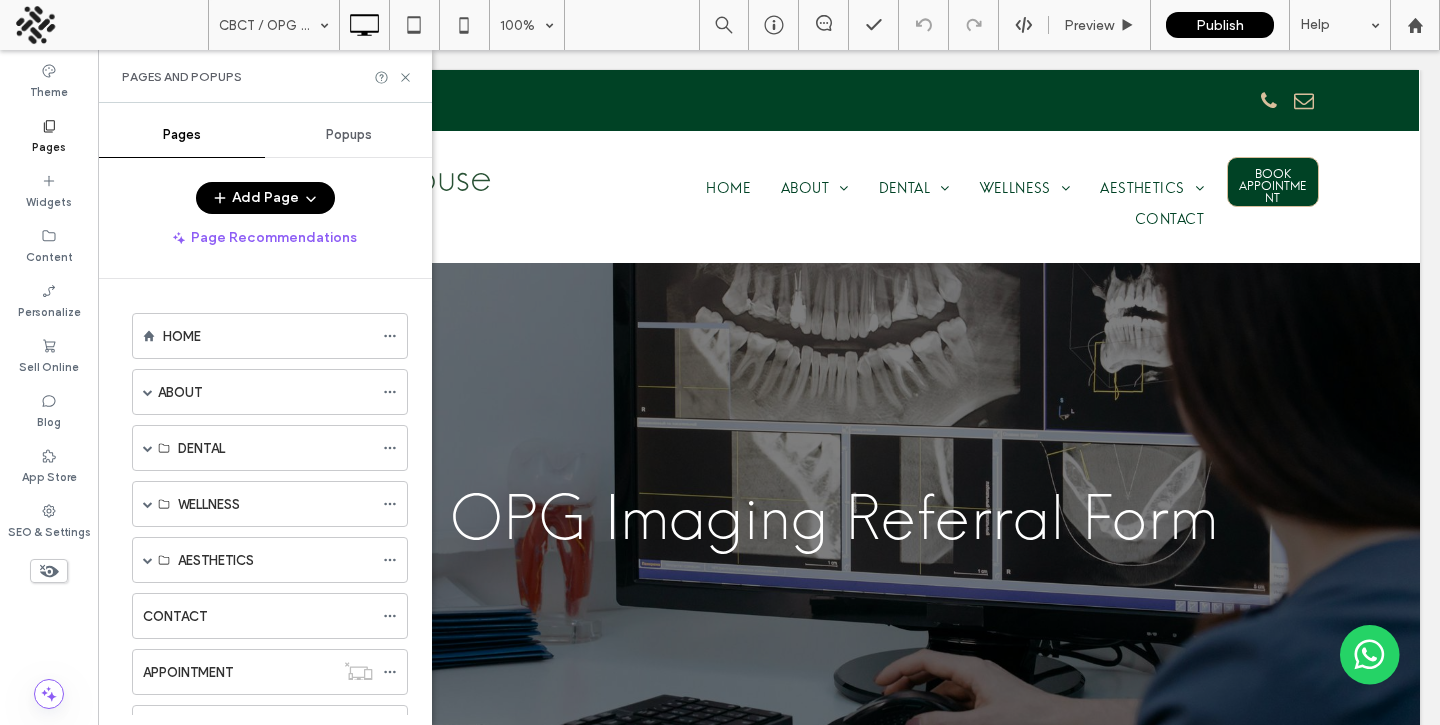 scroll, scrollTop: 366, scrollLeft: 0, axis: vertical 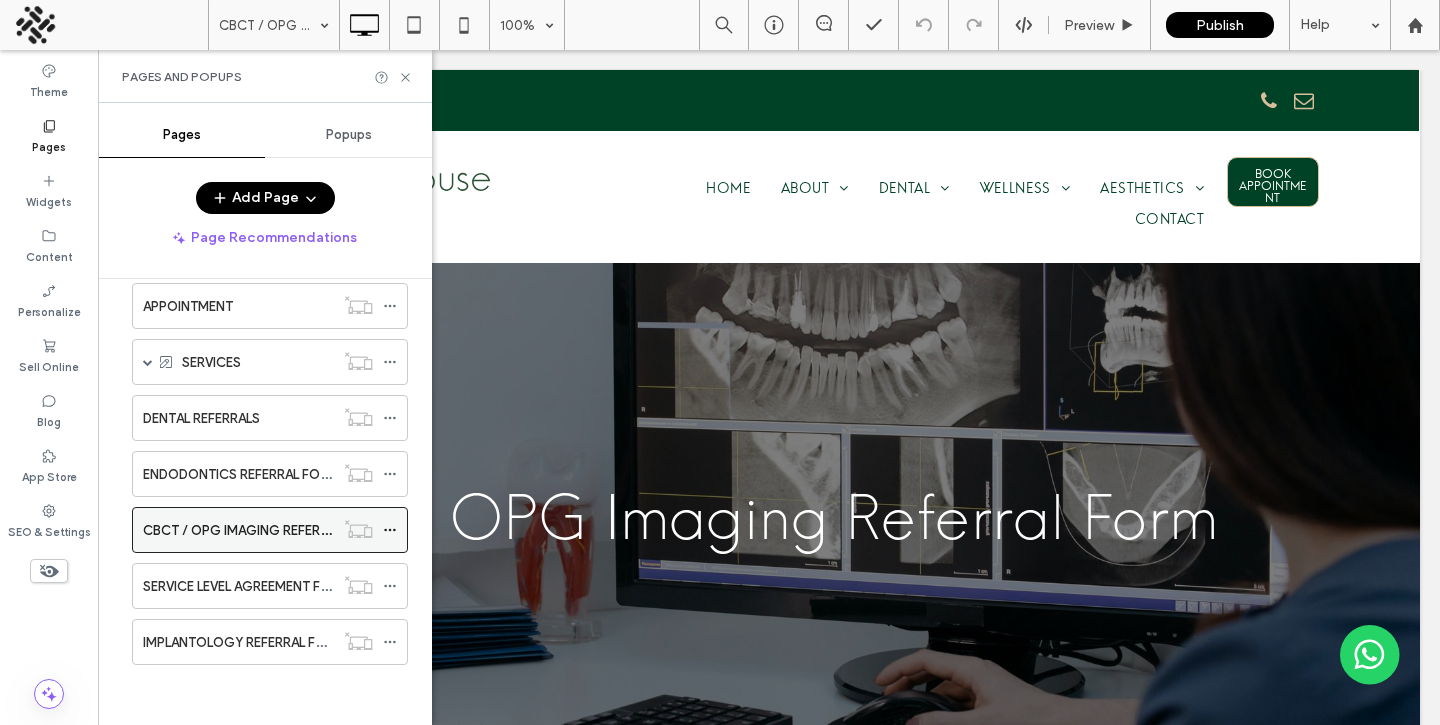 click on "CBCT / OPG IMAGING REFERRAL FORM" at bounding box center (238, 530) 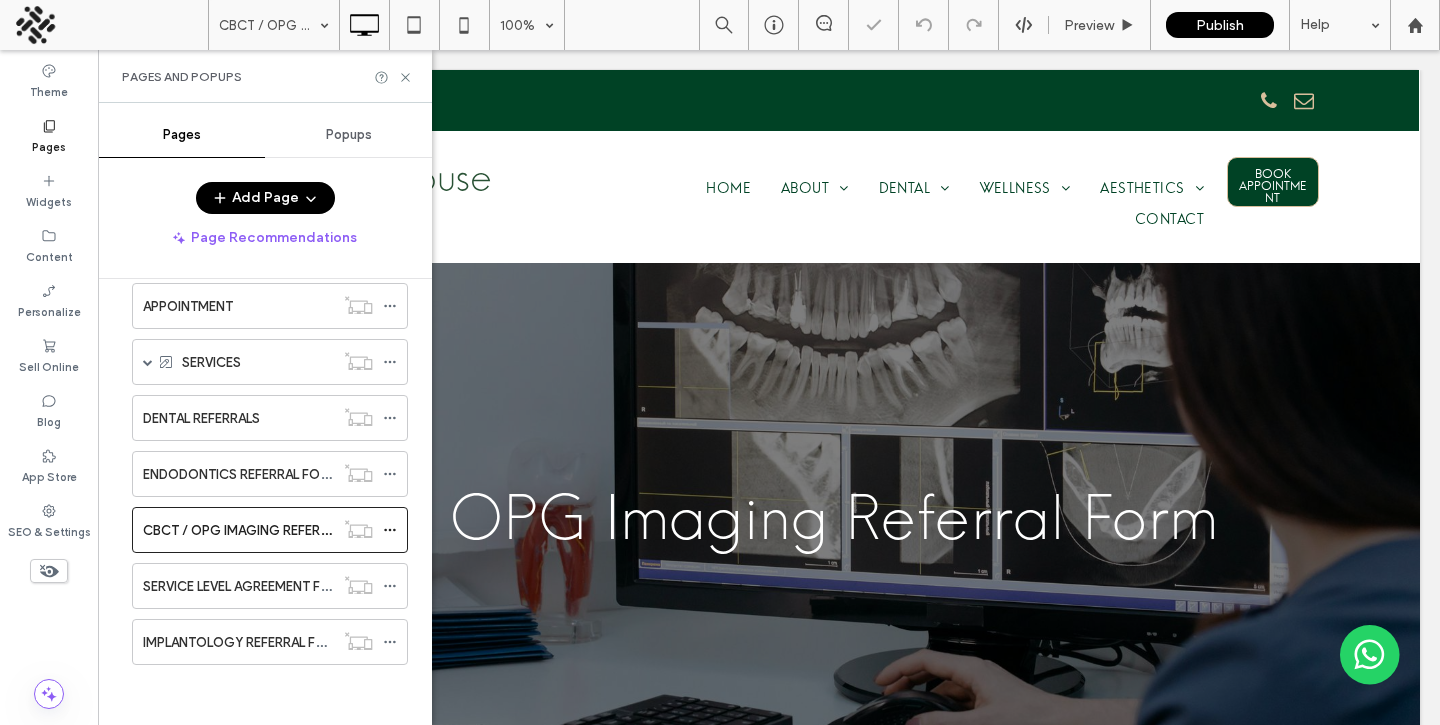 scroll, scrollTop: 0, scrollLeft: 0, axis: both 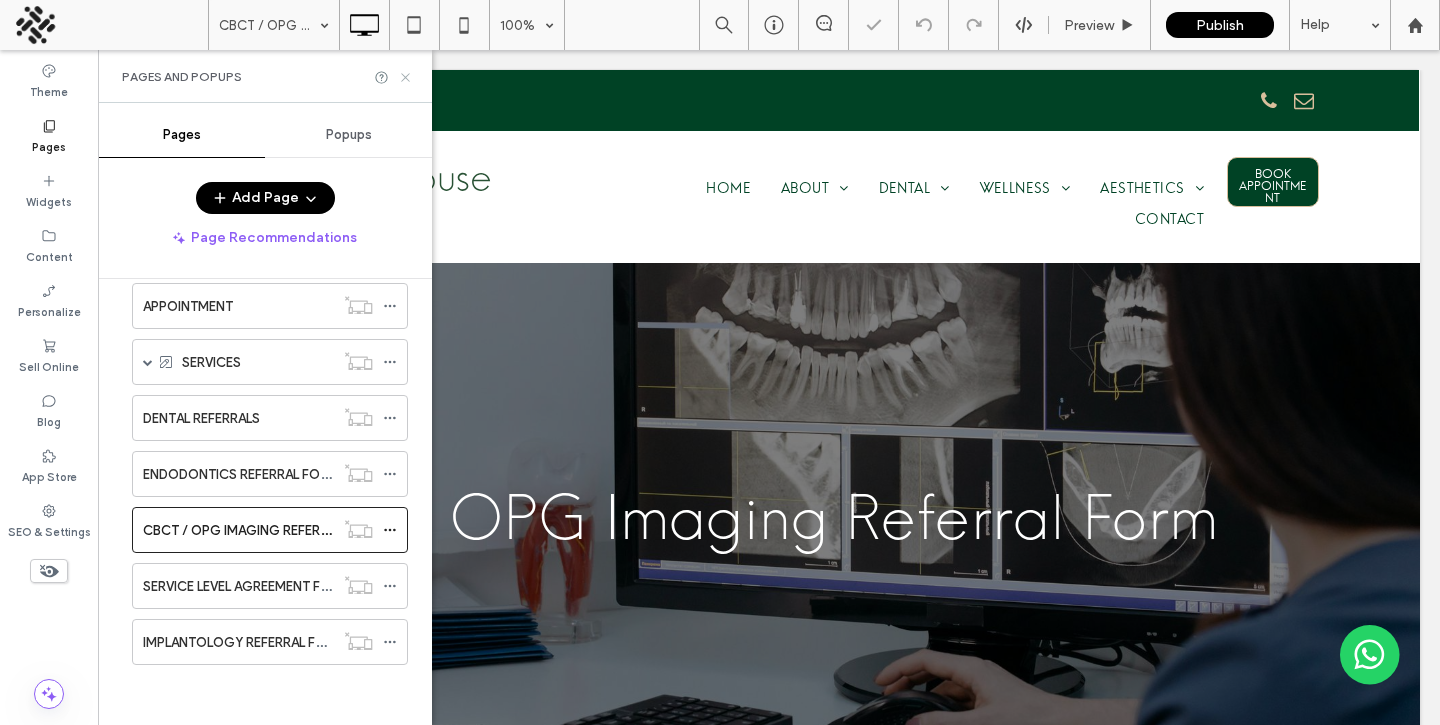 click 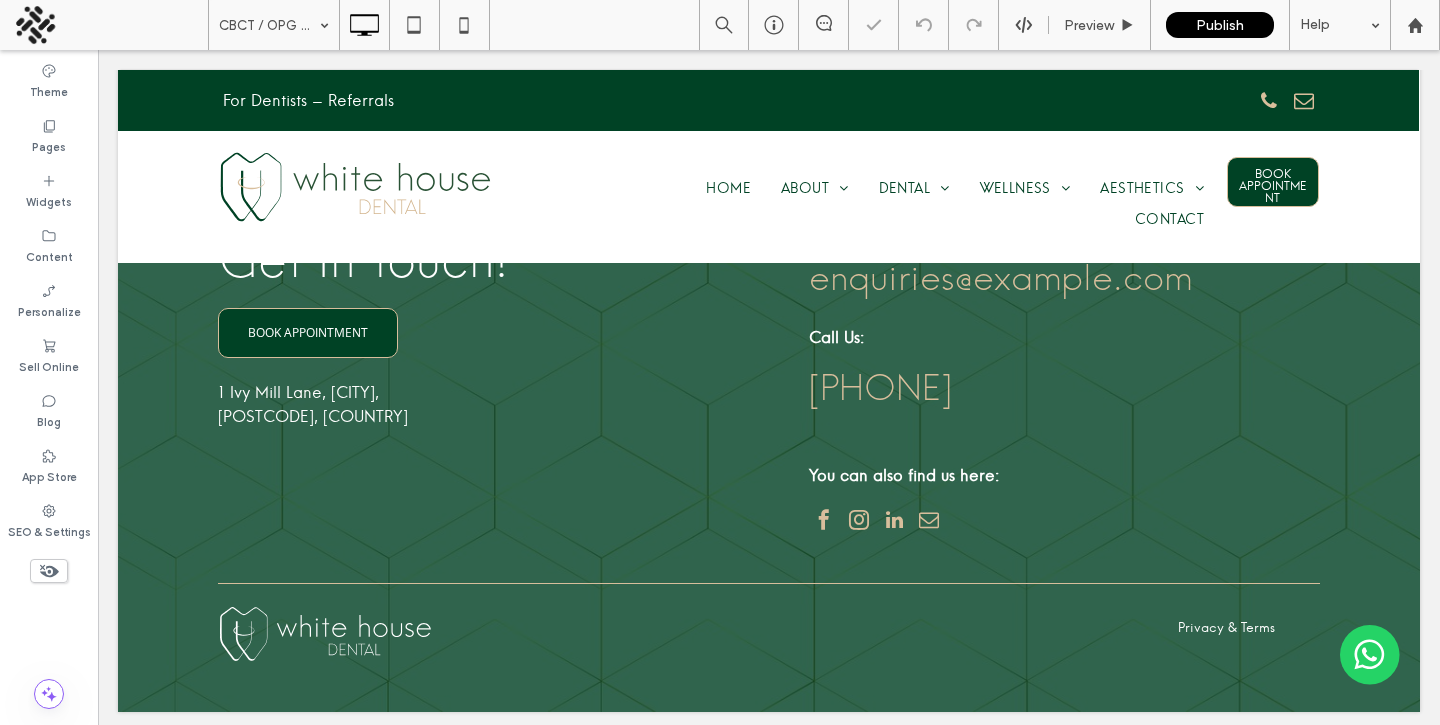 scroll, scrollTop: 1857, scrollLeft: 0, axis: vertical 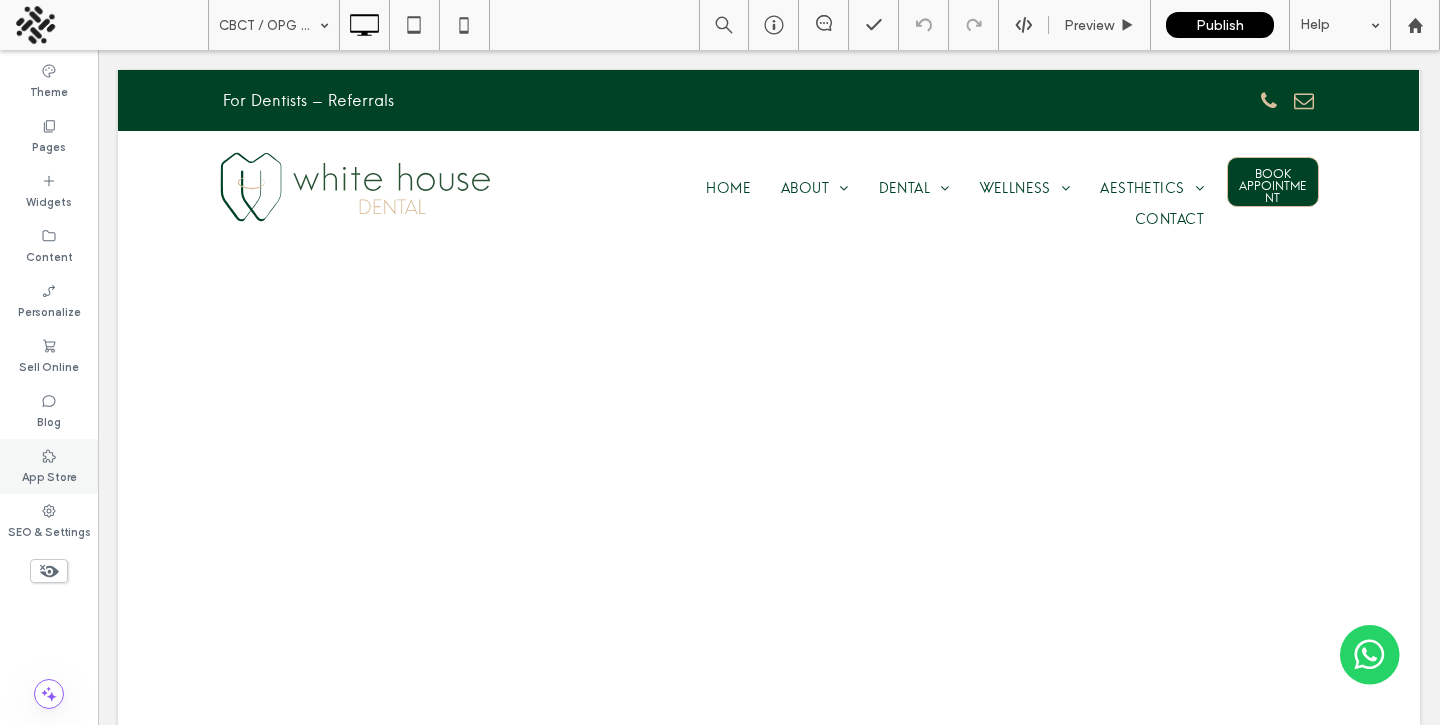 click 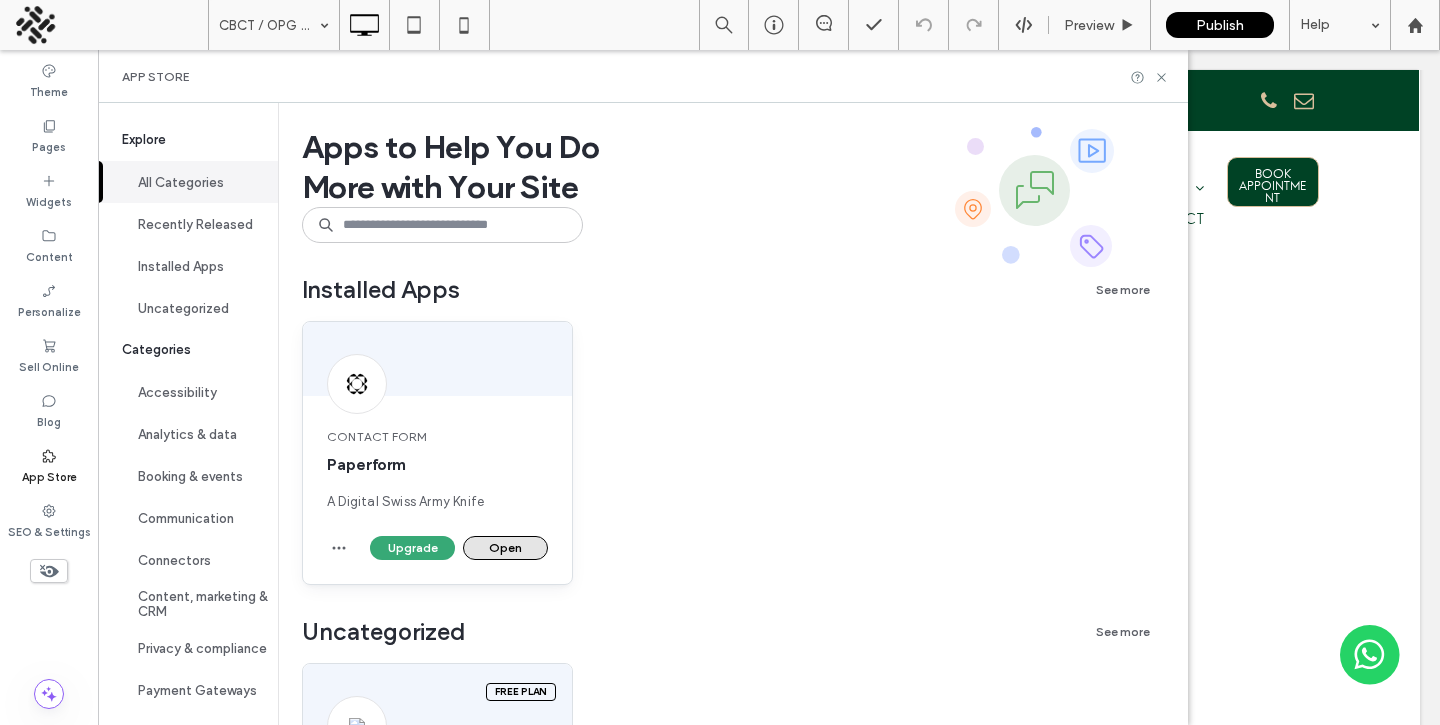 click on "Open" at bounding box center [505, 548] 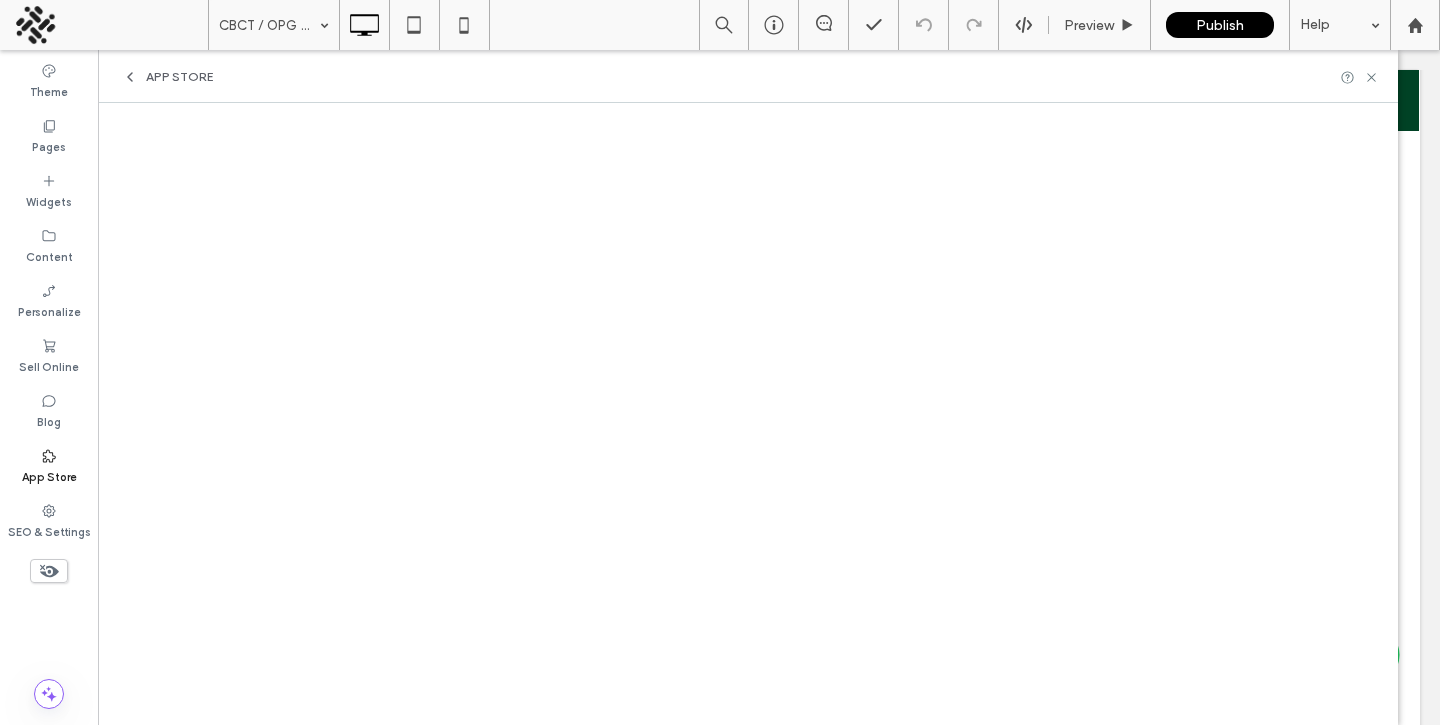 click on "App Store" at bounding box center (748, 76) 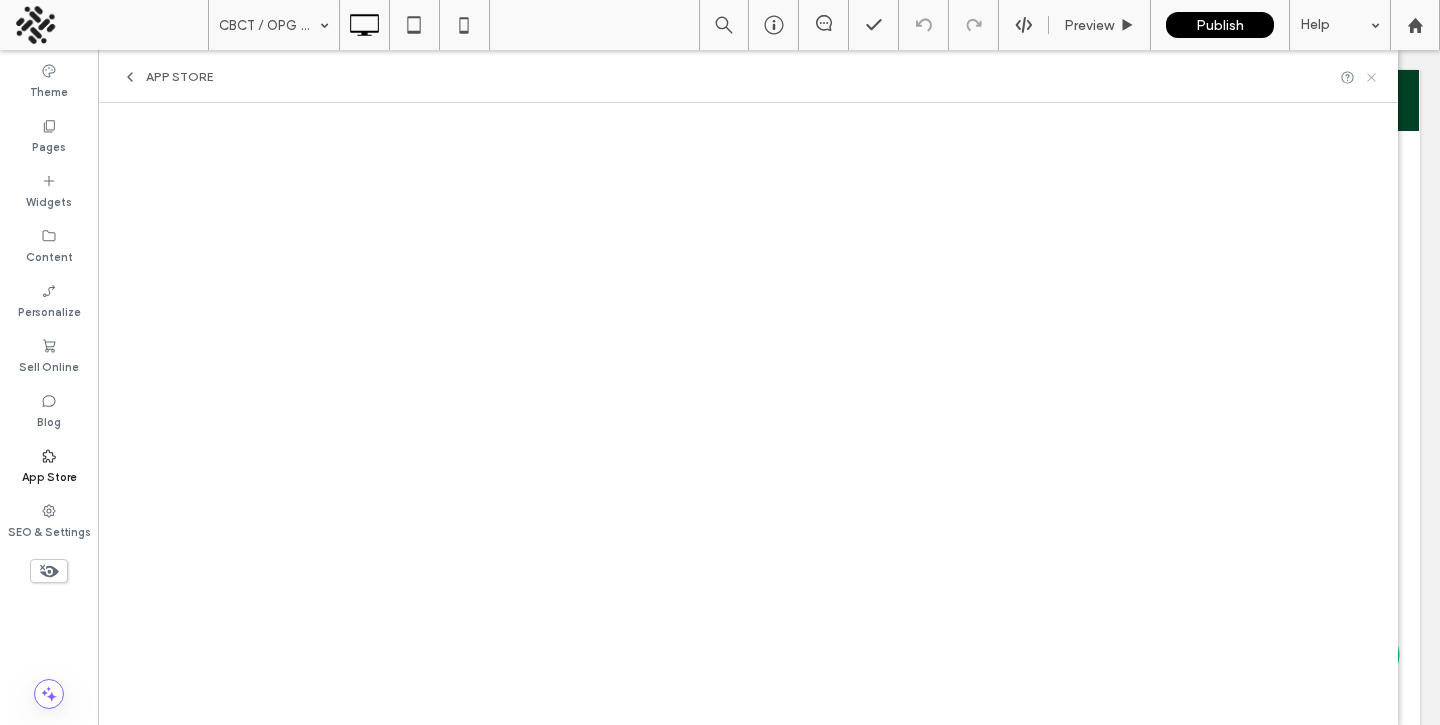 click 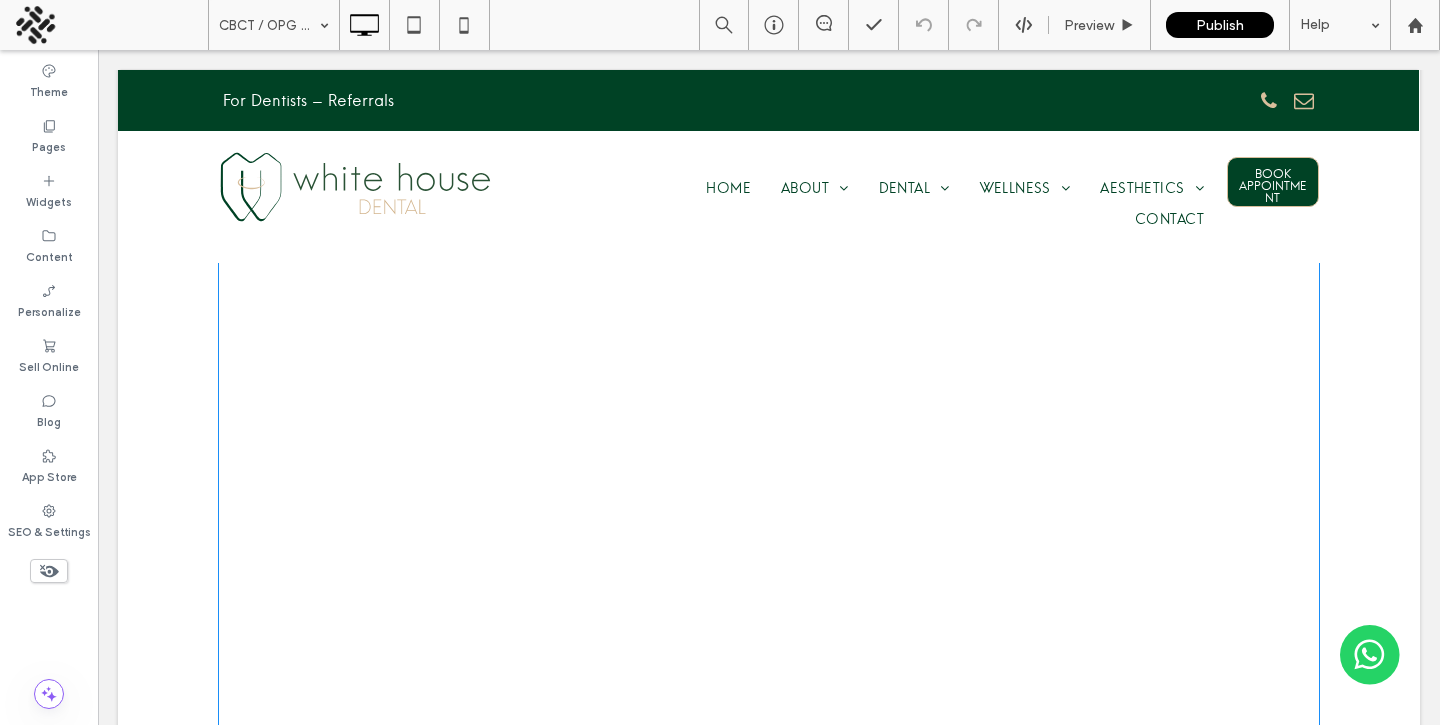 click at bounding box center (769, 460) 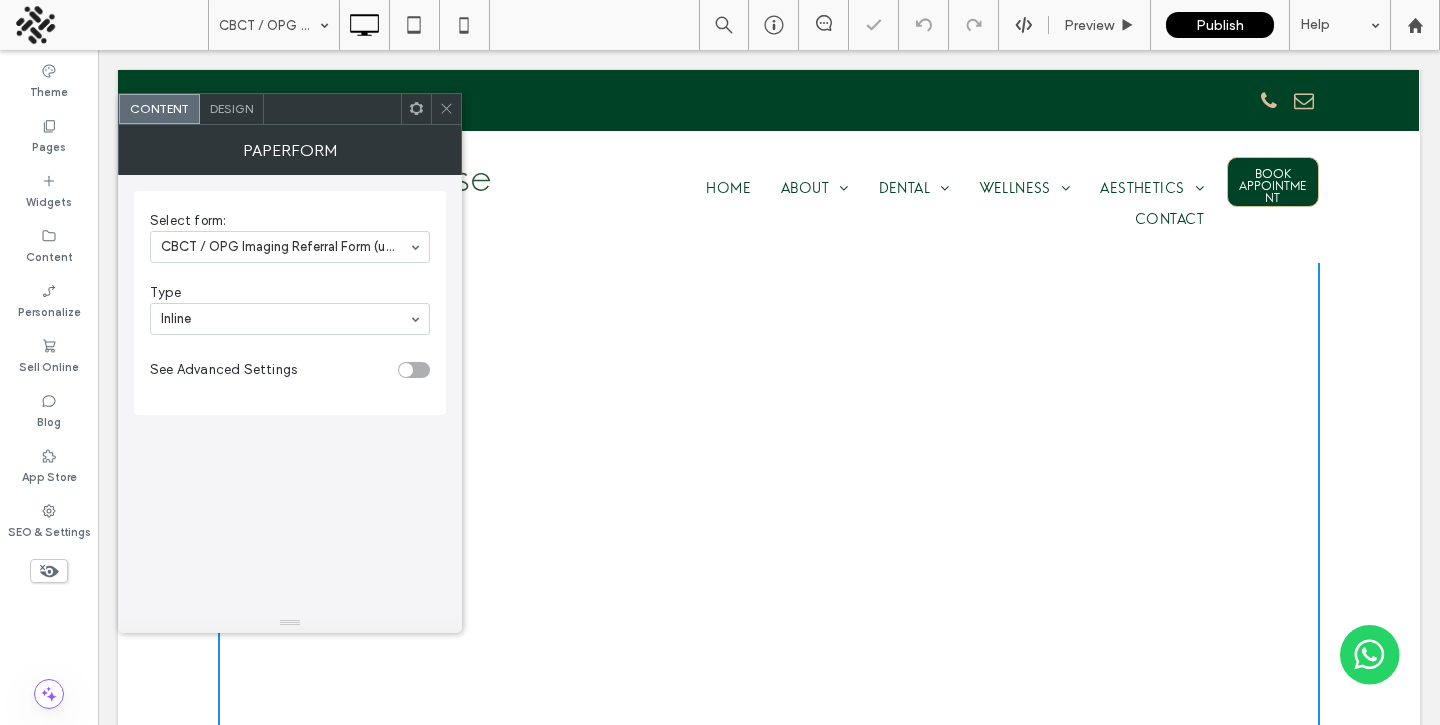 click on "Content Design" at bounding box center [290, 109] 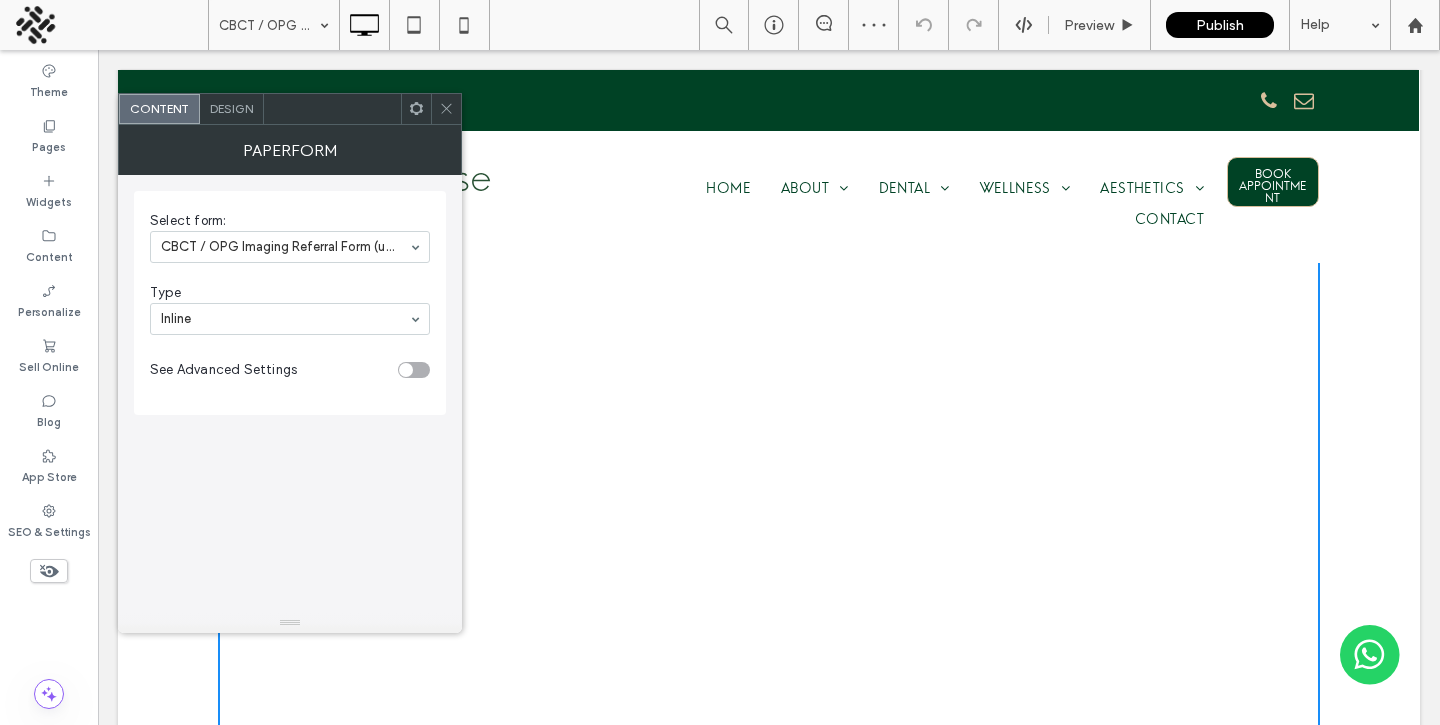 click at bounding box center (446, 109) 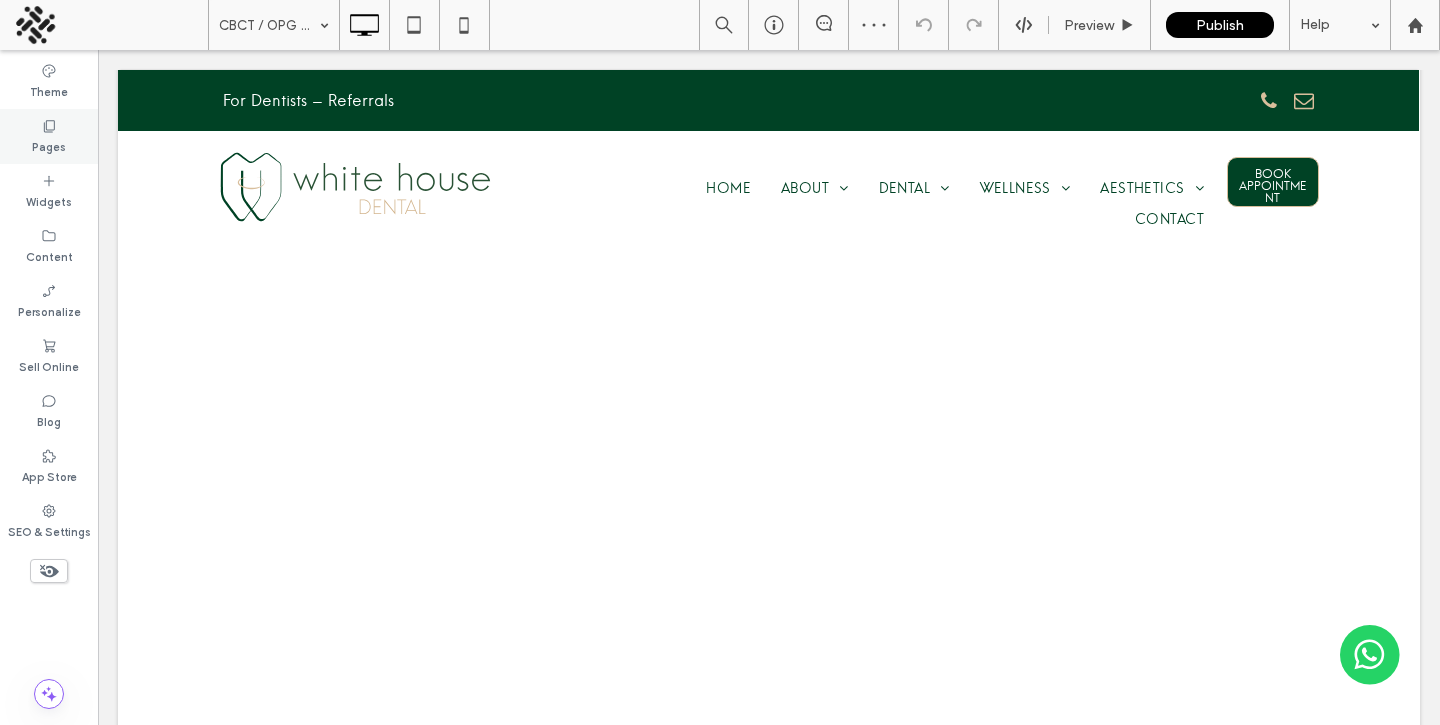 click on "Pages" at bounding box center [49, 145] 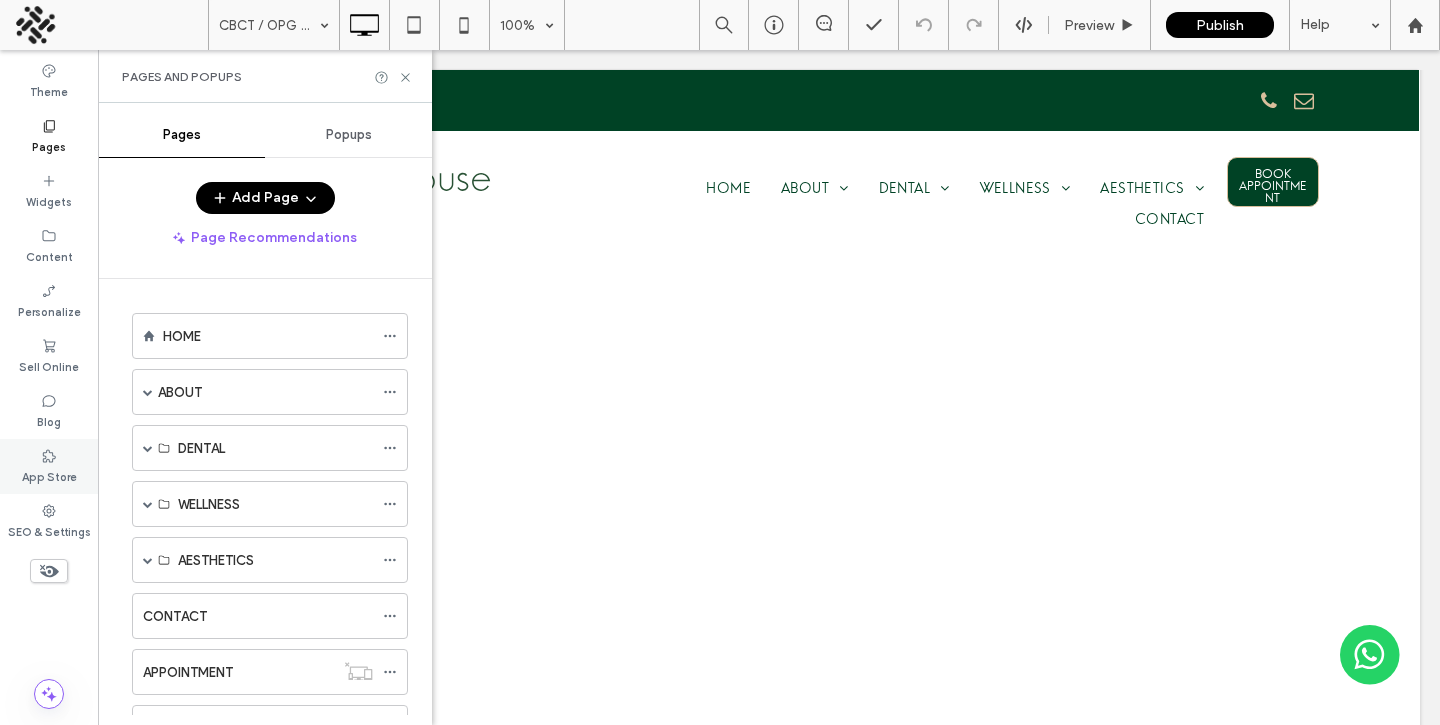 click 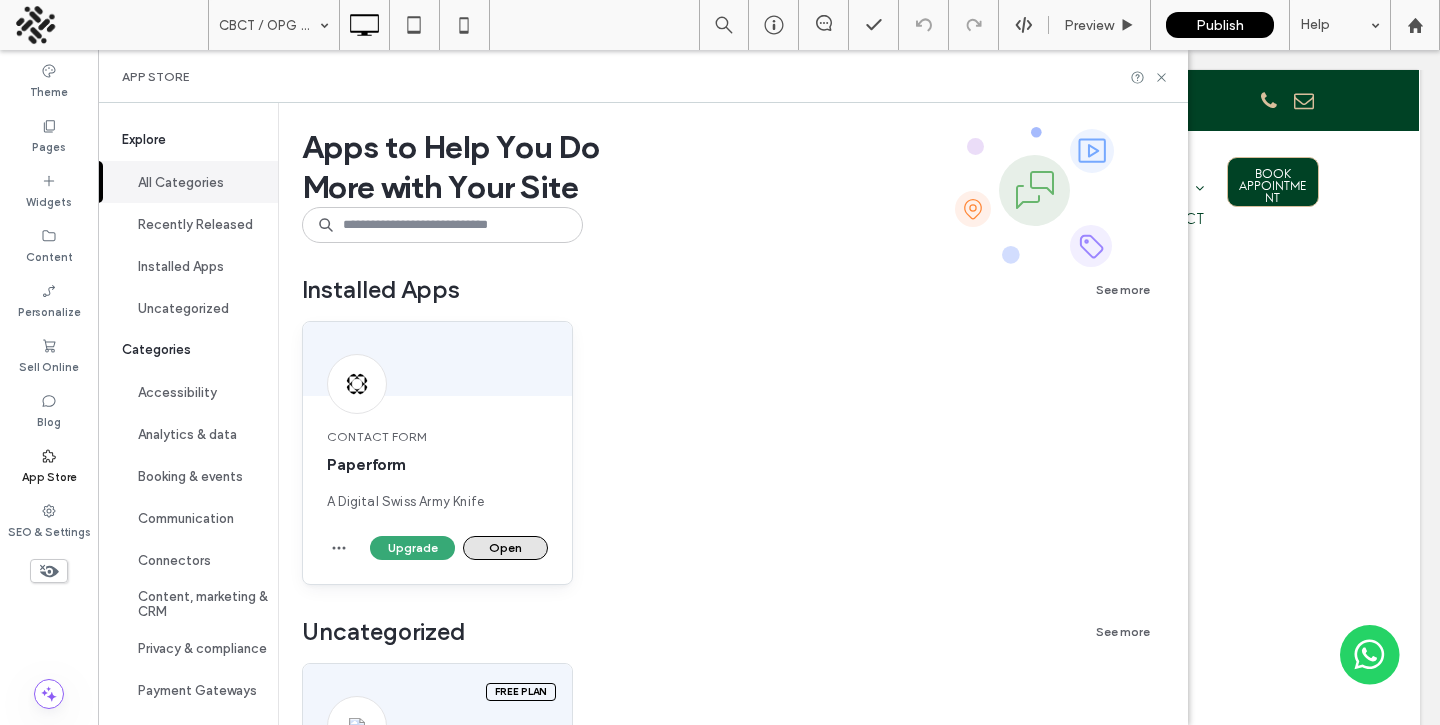click on "Open" at bounding box center [505, 548] 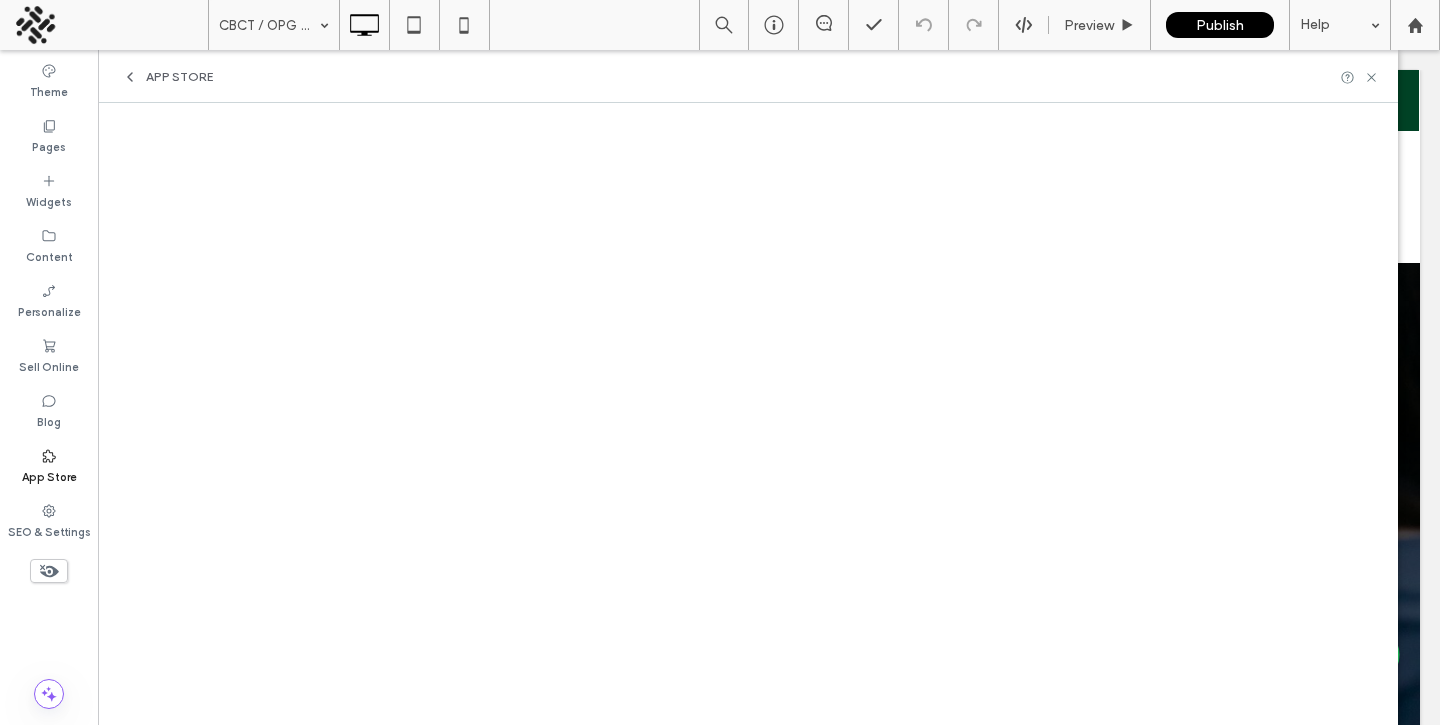 scroll, scrollTop: 0, scrollLeft: 0, axis: both 